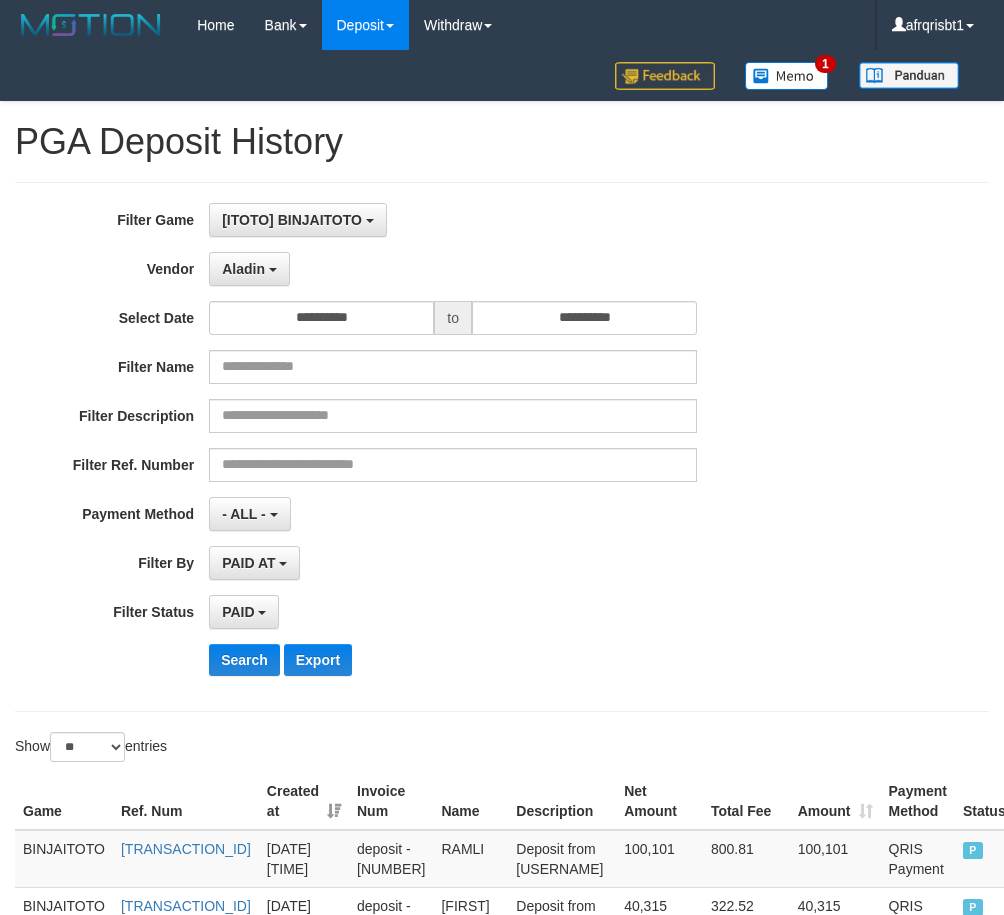 select on "**********" 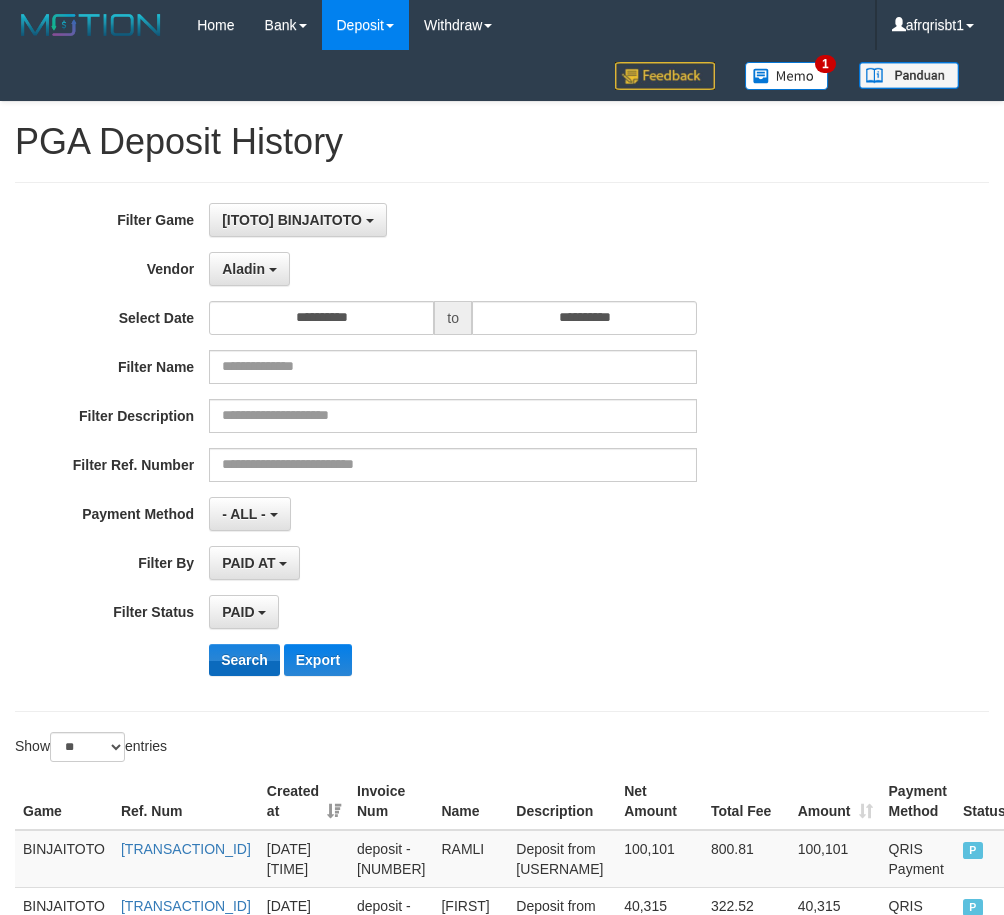 scroll, scrollTop: 300, scrollLeft: 0, axis: vertical 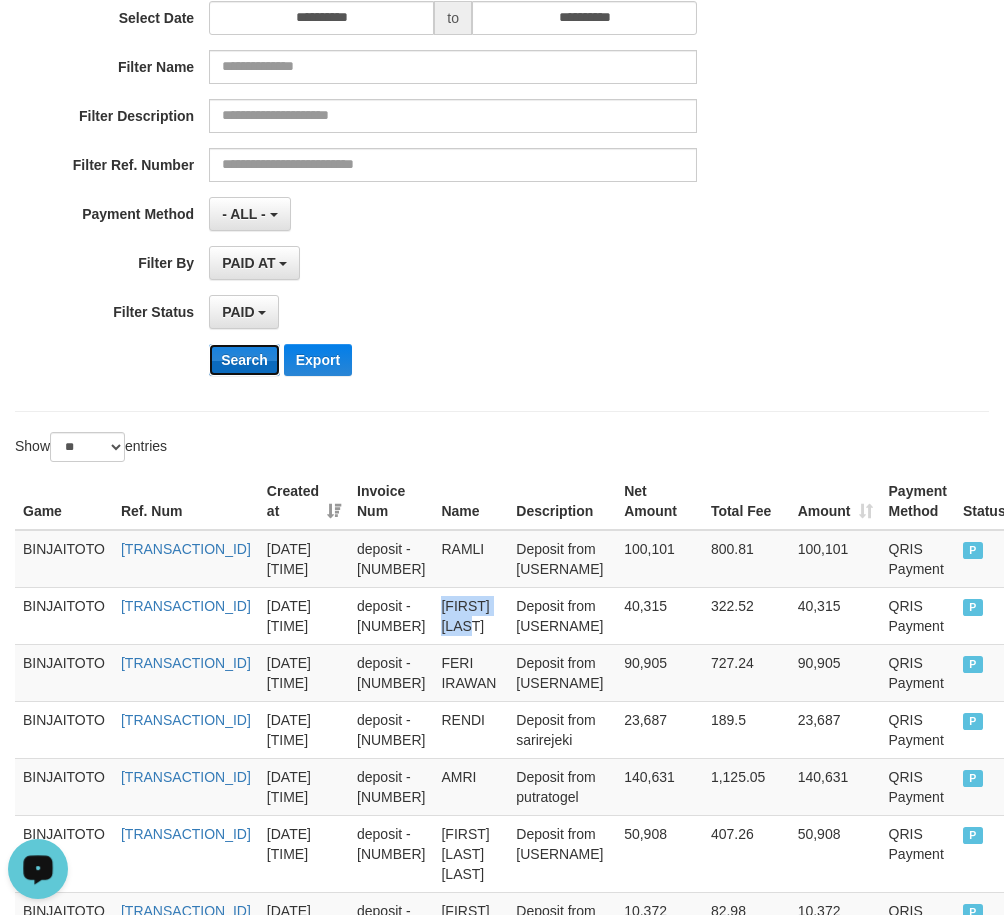 click on "Search" at bounding box center (244, 360) 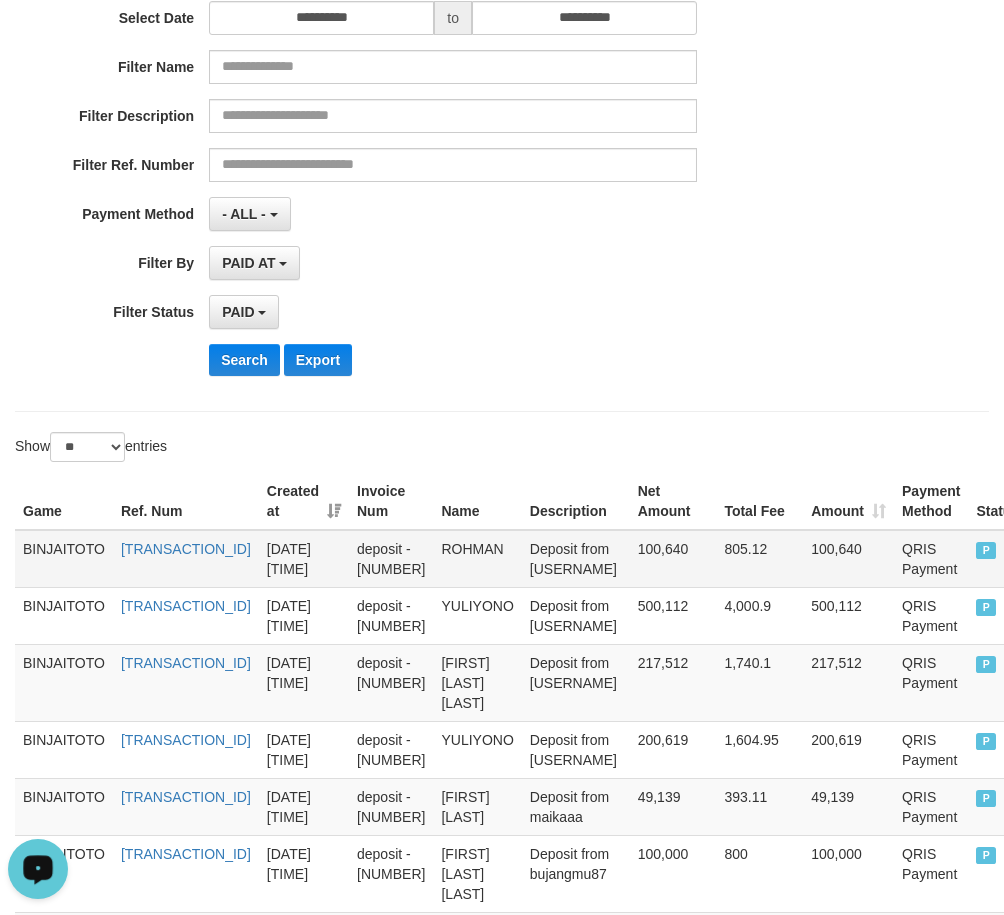 click on "ROHMAN" at bounding box center (477, 559) 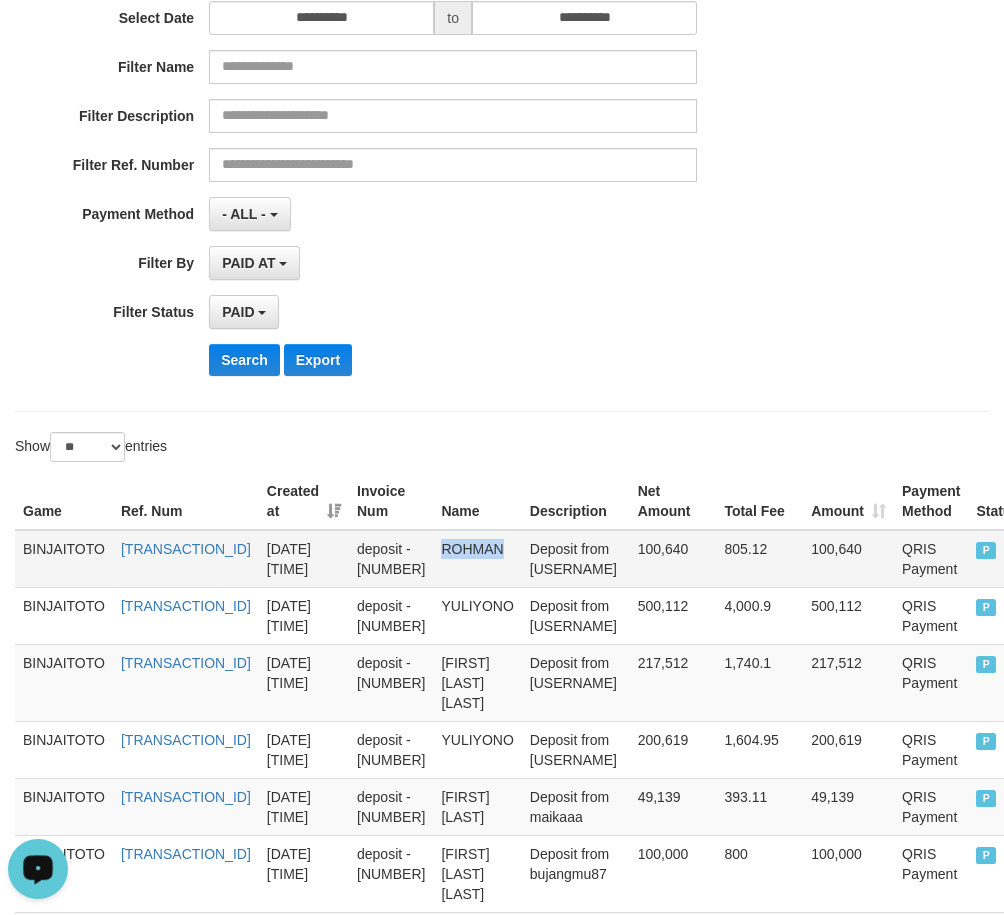 click on "ROHMAN" at bounding box center [477, 559] 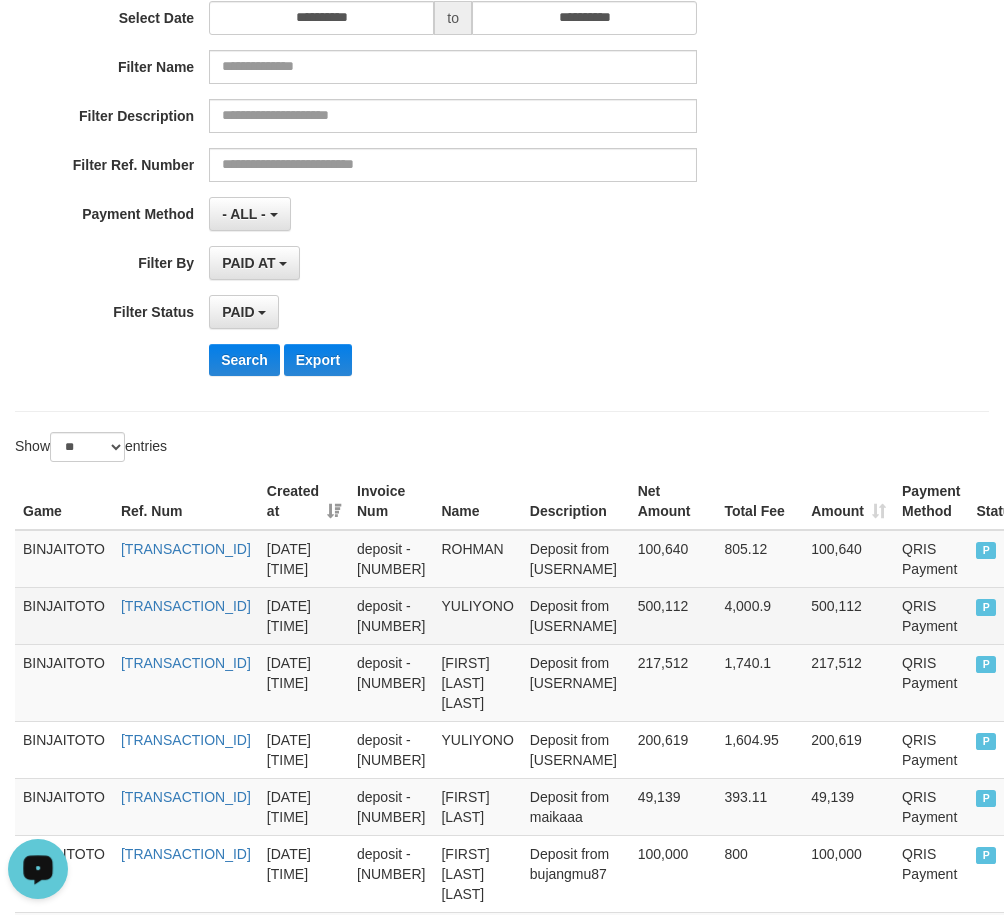 click on "YULIYONO" at bounding box center [477, 615] 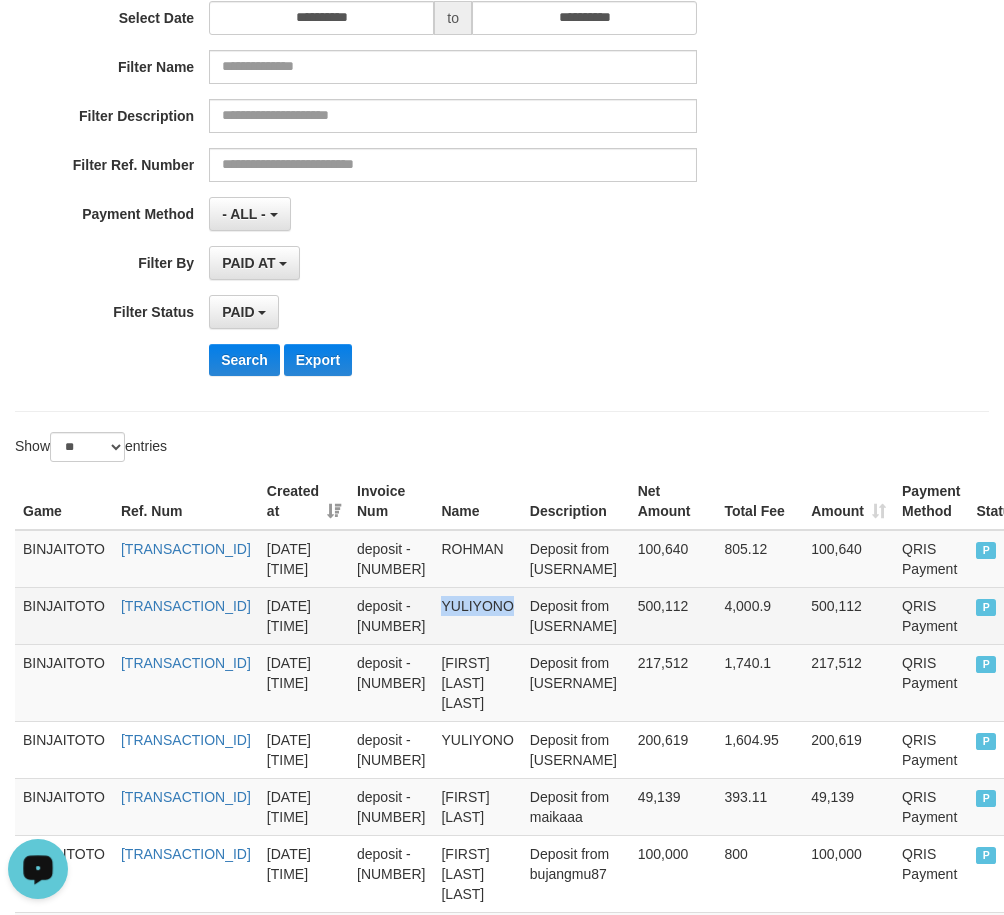 click on "YULIYONO" at bounding box center (477, 615) 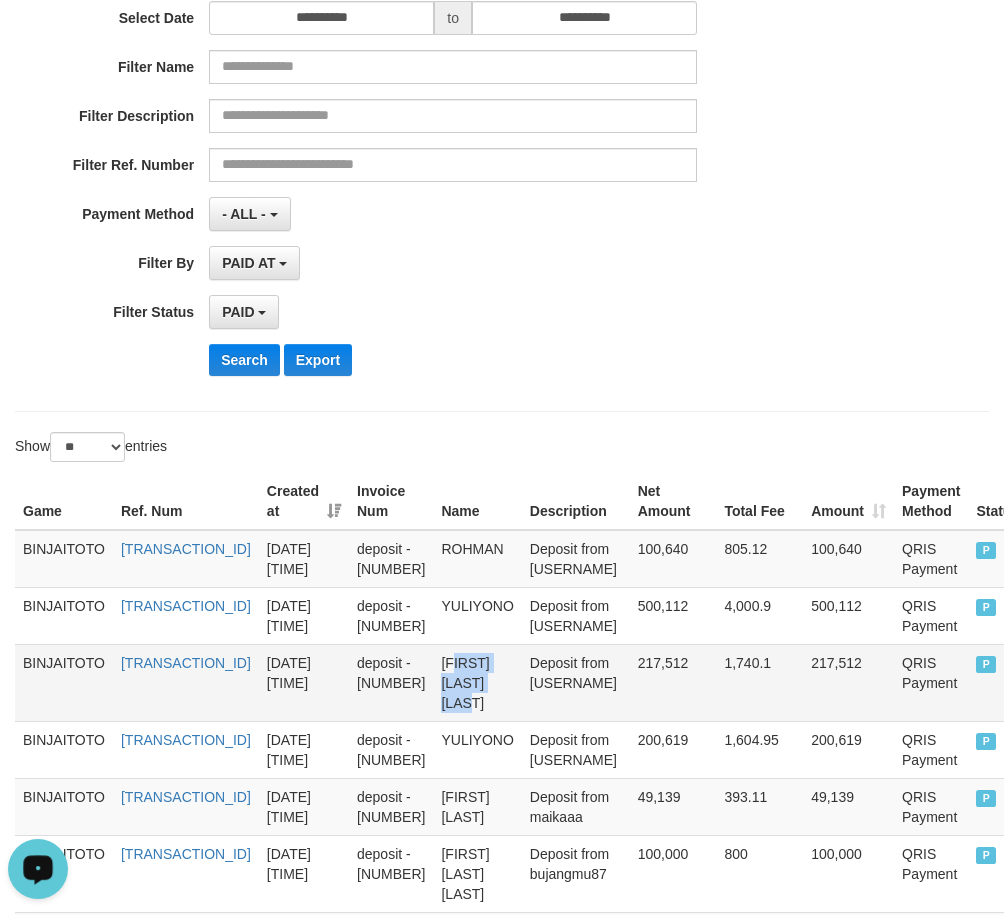 drag, startPoint x: 590, startPoint y: 662, endPoint x: 628, endPoint y: 690, distance: 47.201694 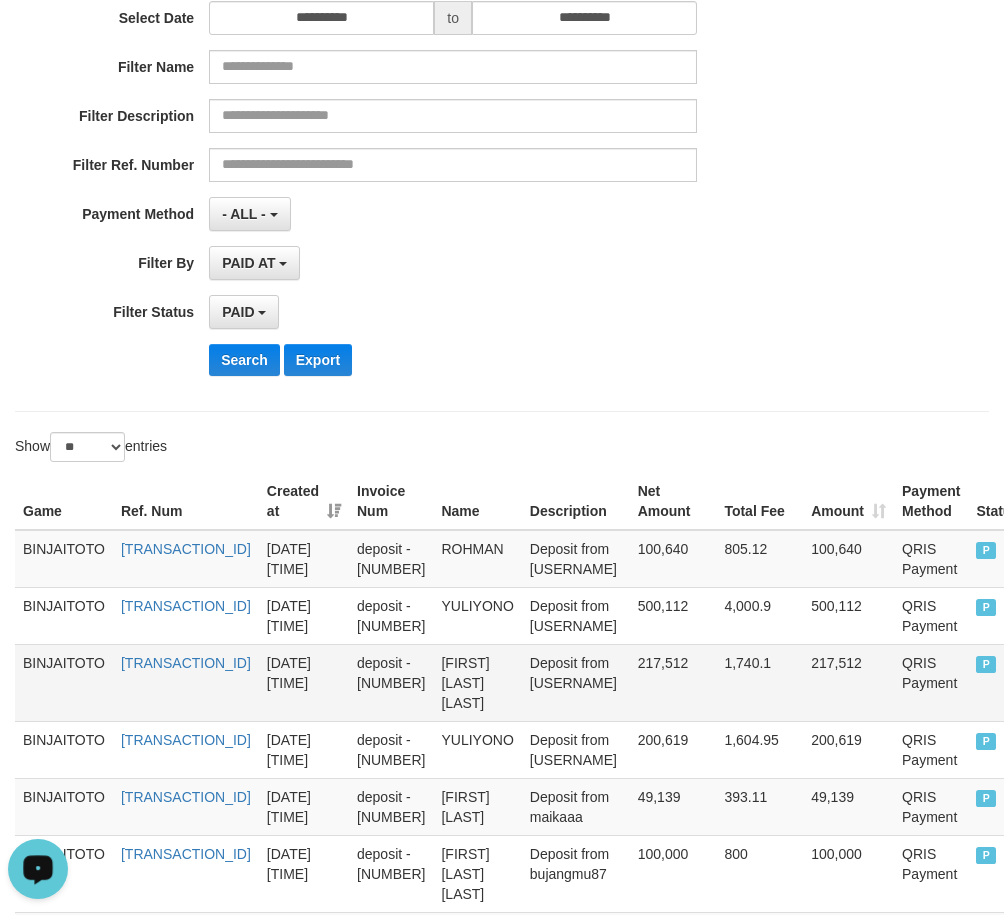 click on "[FIRST] [LAST] [LAST]" at bounding box center [477, 682] 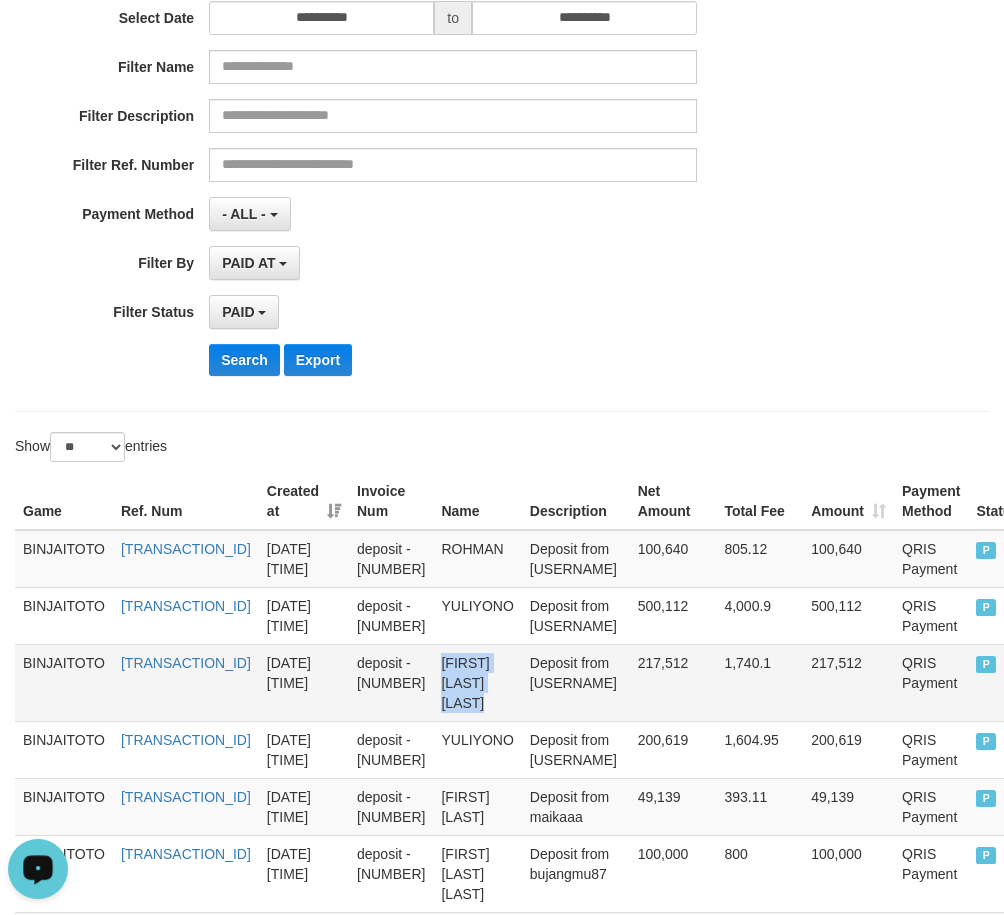 drag, startPoint x: 584, startPoint y: 662, endPoint x: 619, endPoint y: 685, distance: 41.880783 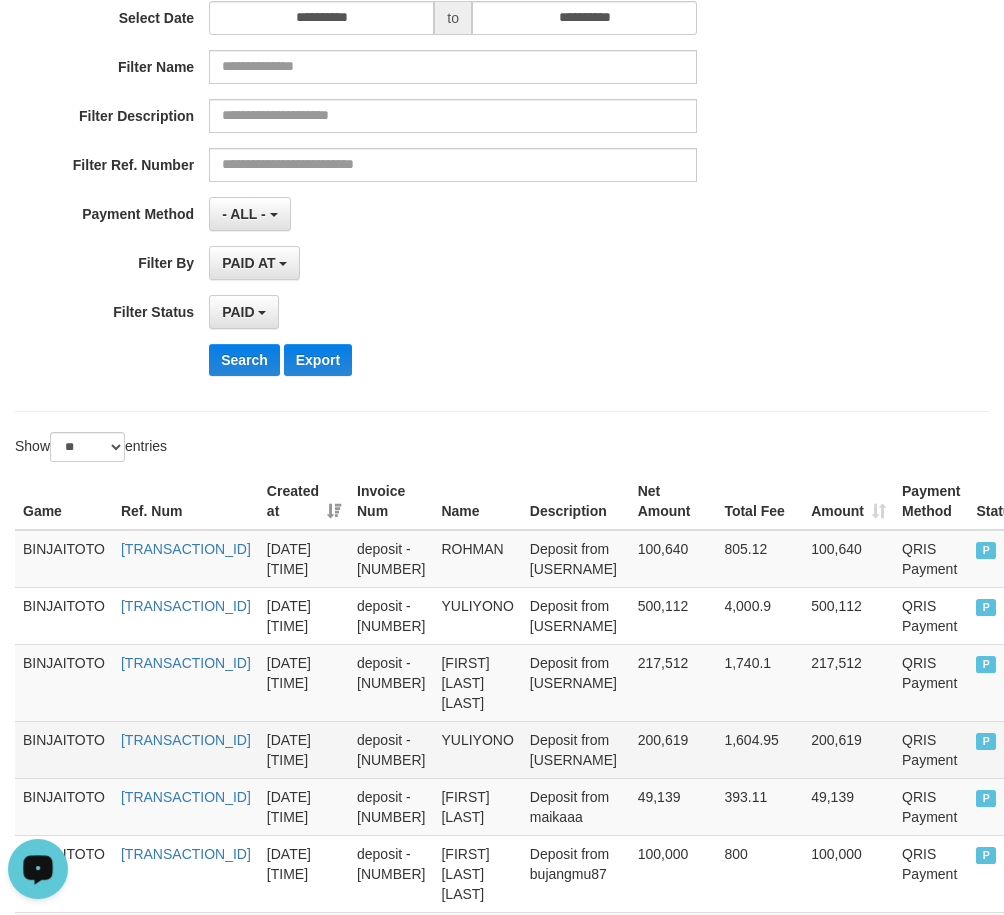 click on "YULIYONO" at bounding box center (477, 749) 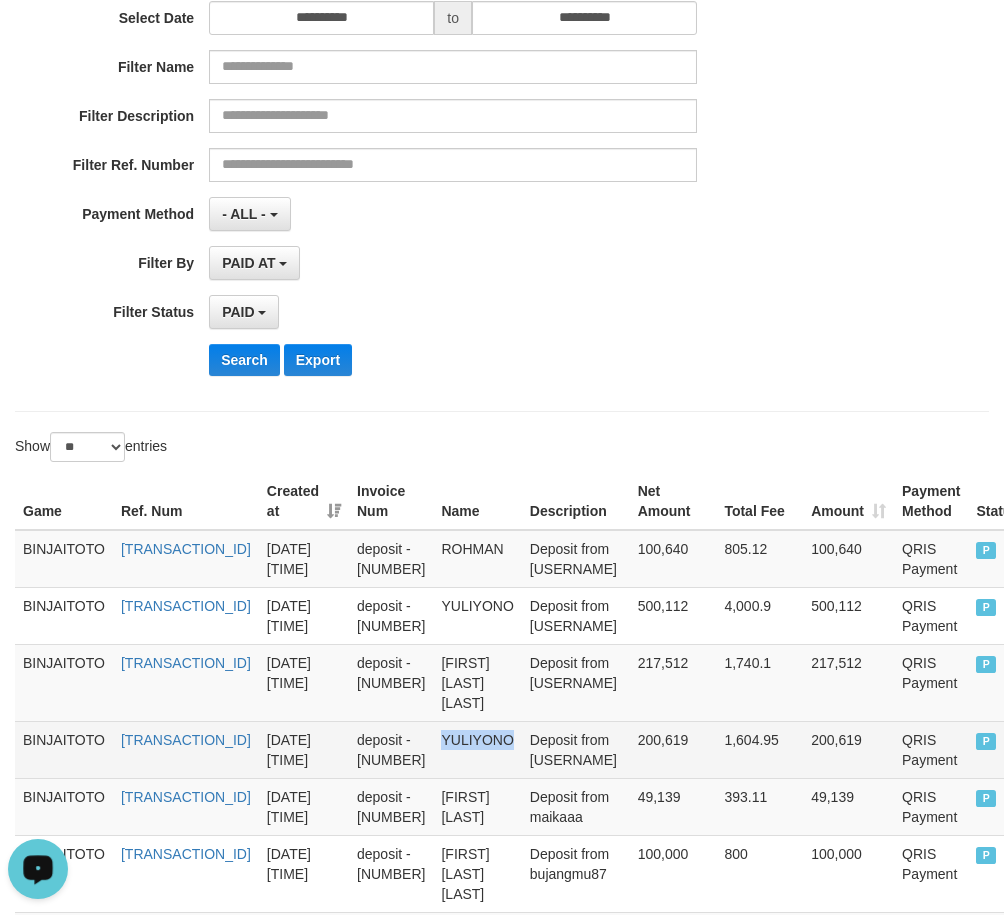 click on "YULIYONO" at bounding box center [477, 749] 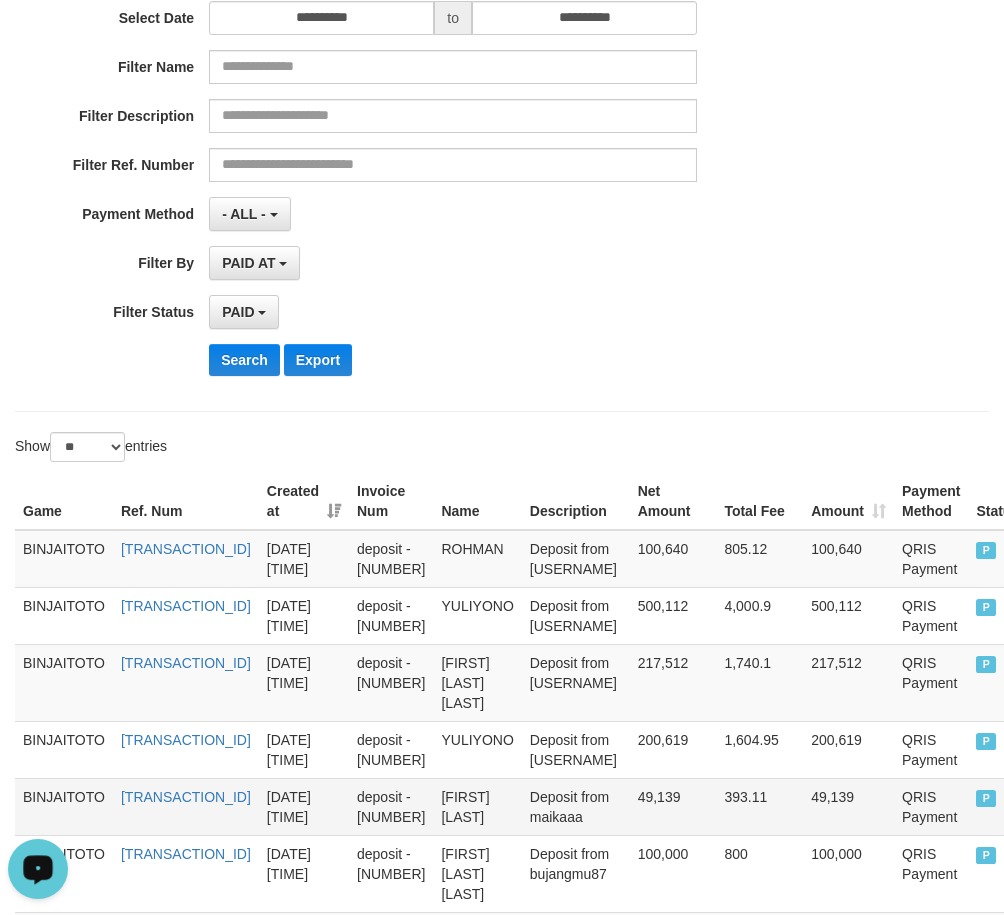 click on "[FIRST] [LAST]" at bounding box center (477, 806) 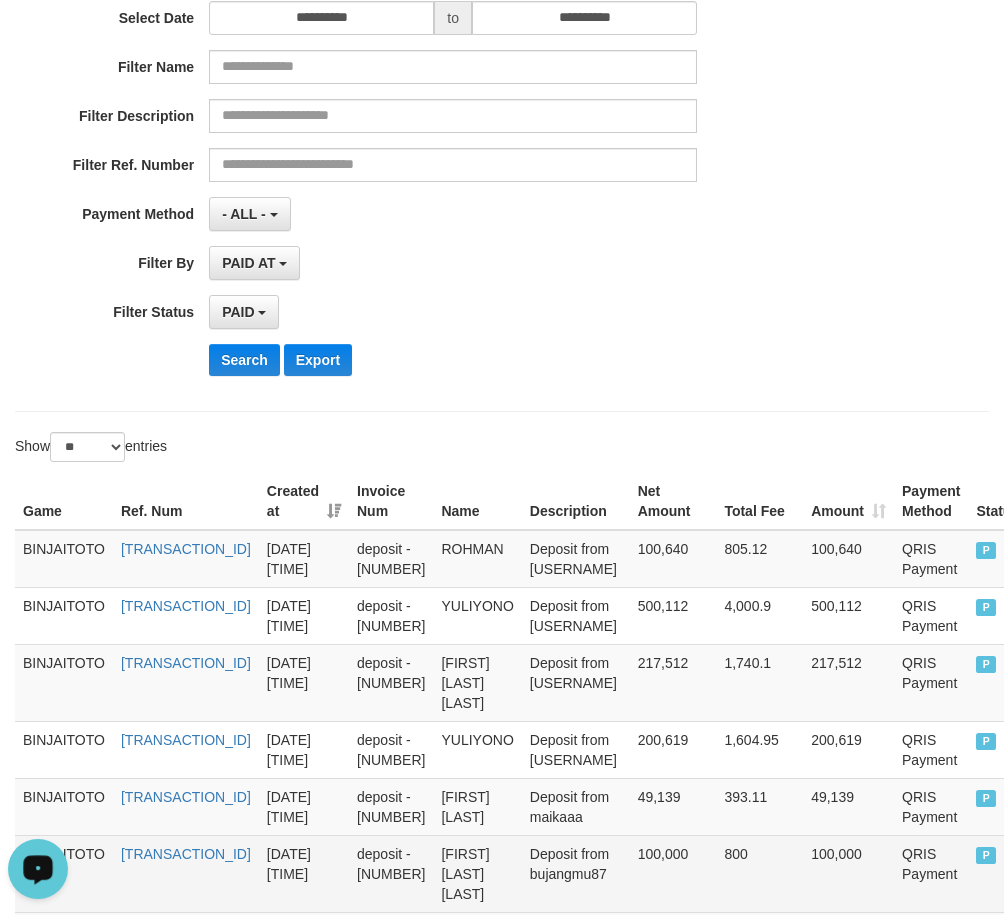 click on "[FIRST] [LAST] [LAST]" at bounding box center (477, 873) 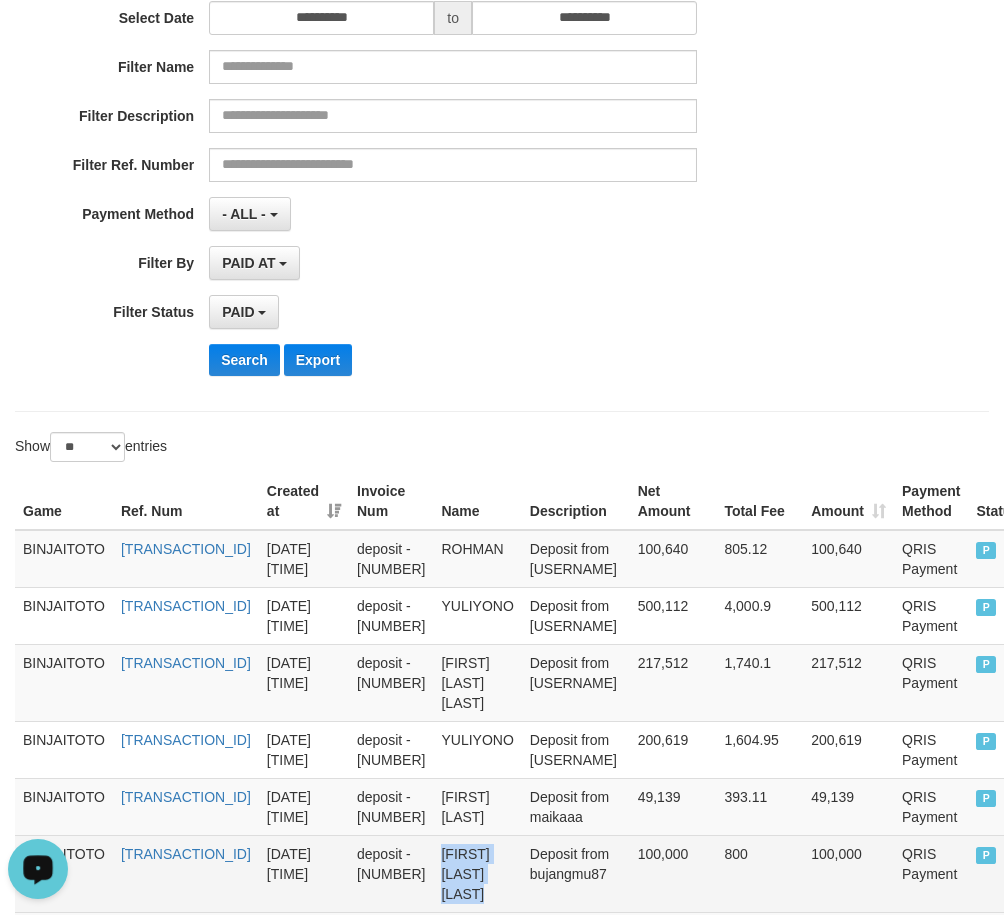 drag, startPoint x: 595, startPoint y: 833, endPoint x: 621, endPoint y: 870, distance: 45.221676 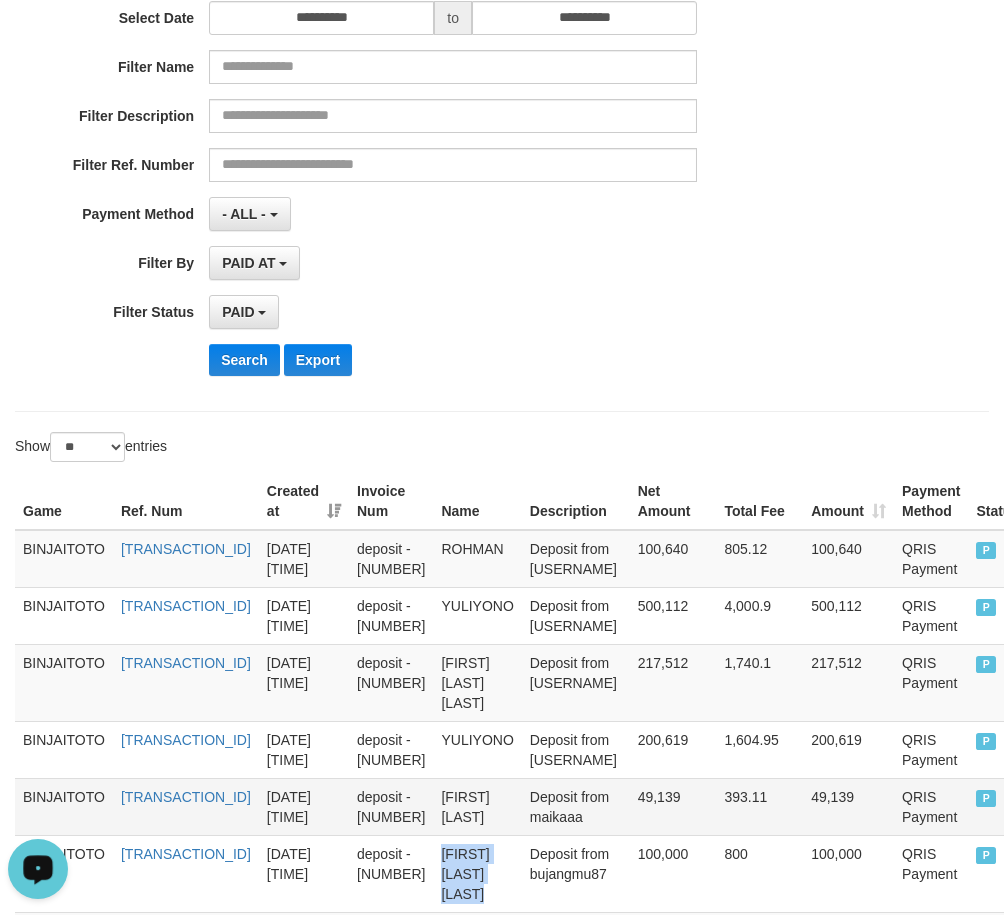 copy on "[FIRST] [LAST] [LAST]" 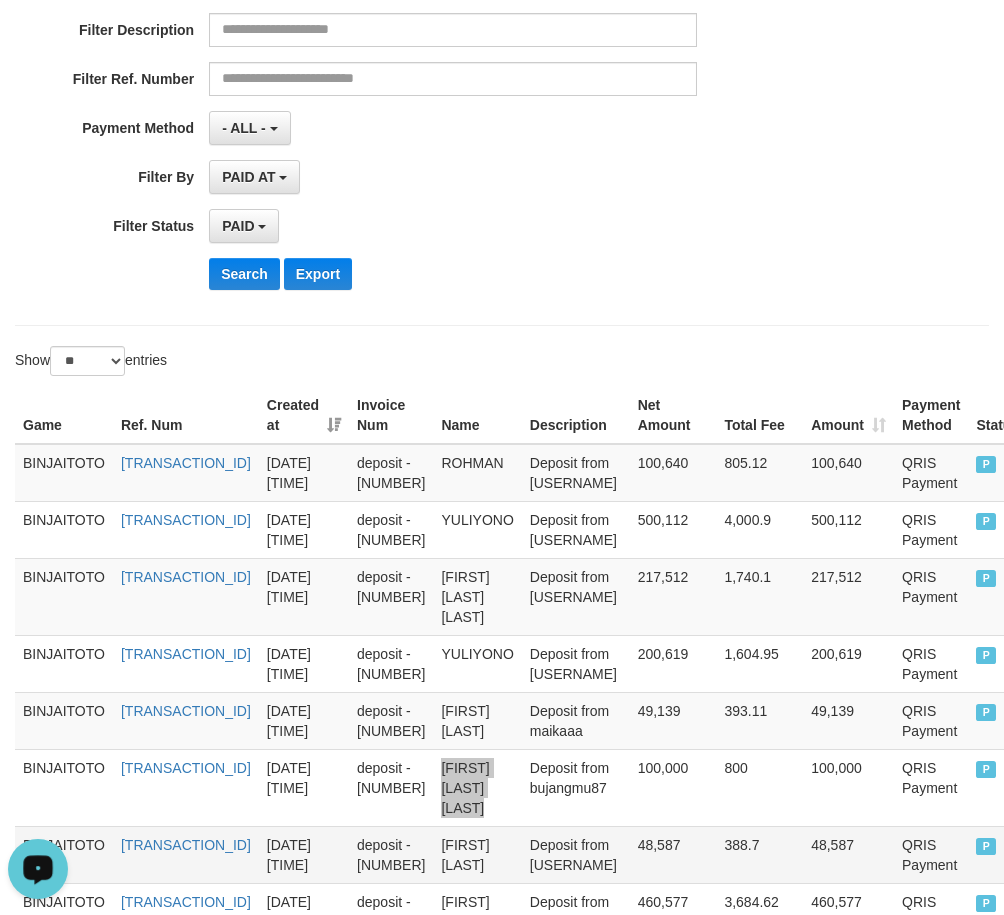 scroll, scrollTop: 500, scrollLeft: 0, axis: vertical 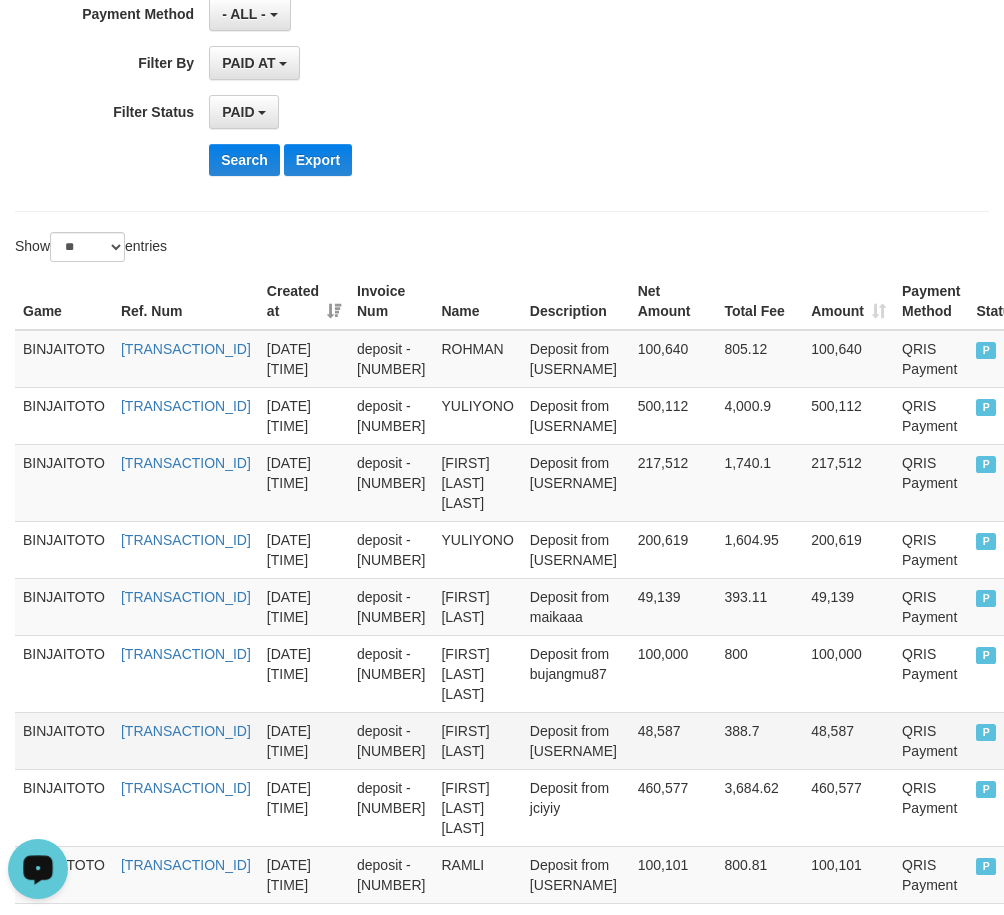 click on "[FIRST] [LAST]" at bounding box center (477, 740) 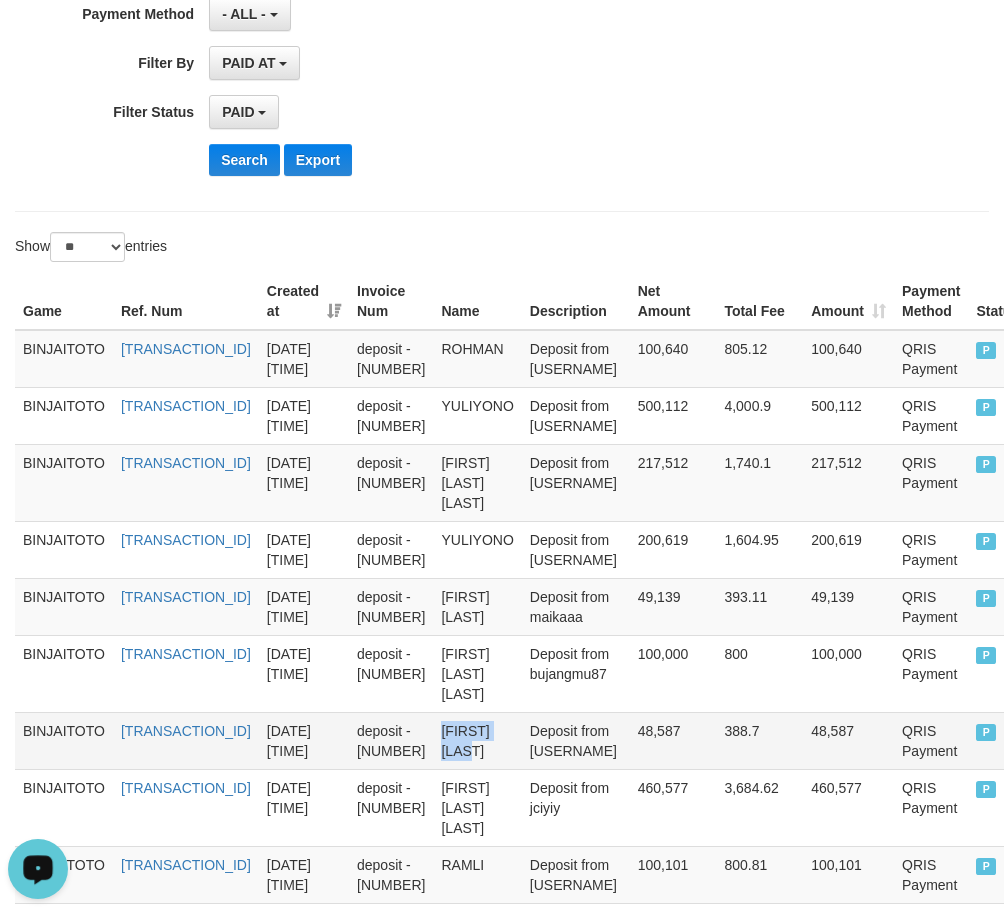 drag, startPoint x: 589, startPoint y: 723, endPoint x: 597, endPoint y: 716, distance: 10.630146 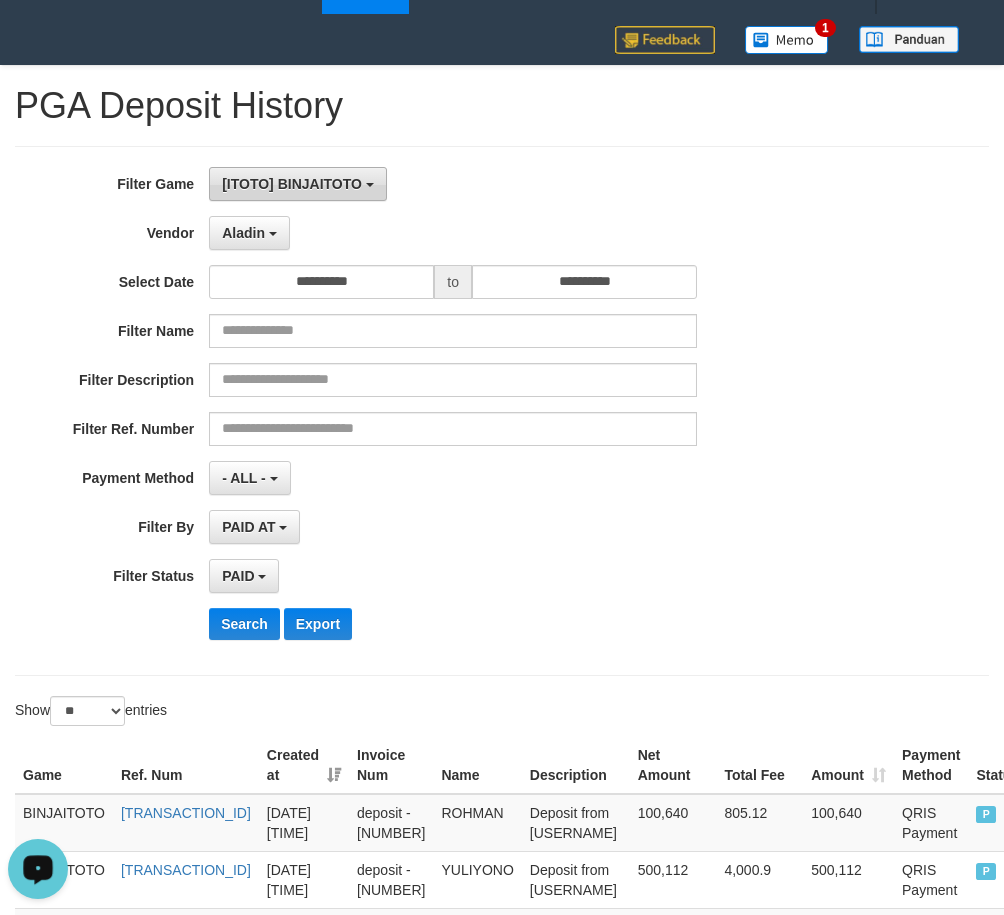 scroll, scrollTop: 0, scrollLeft: 0, axis: both 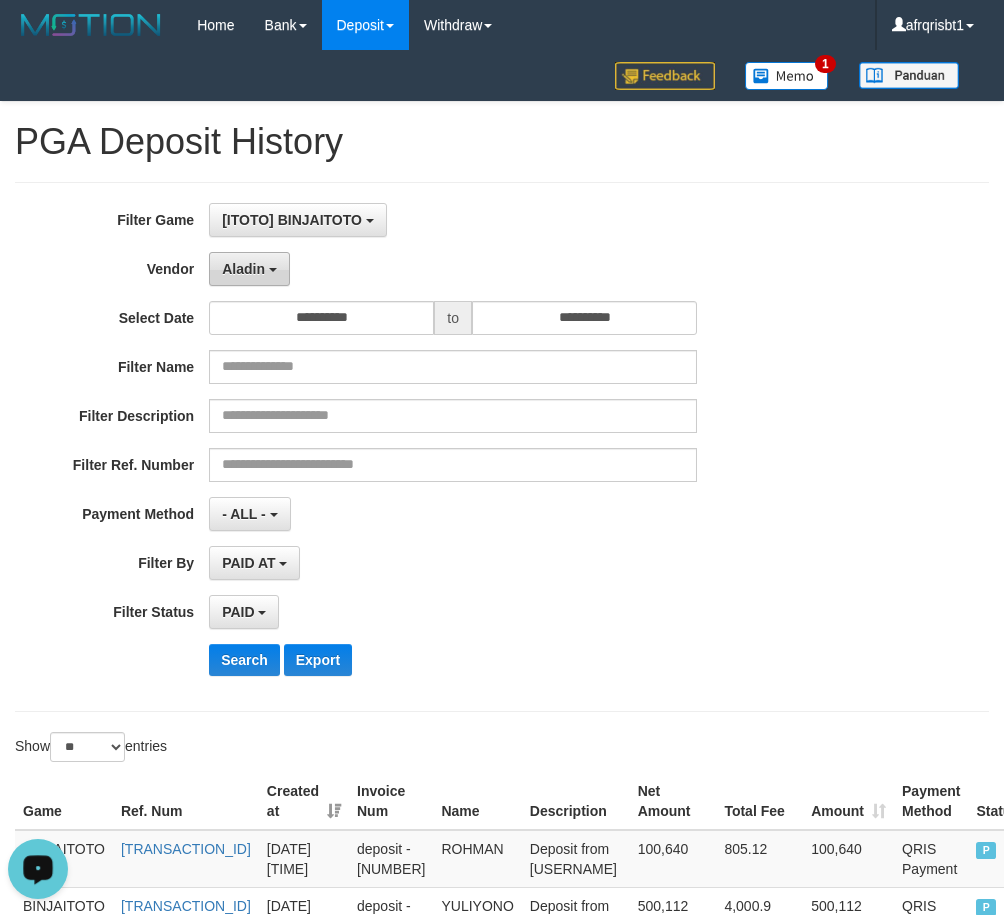 click on "Aladin" at bounding box center [243, 269] 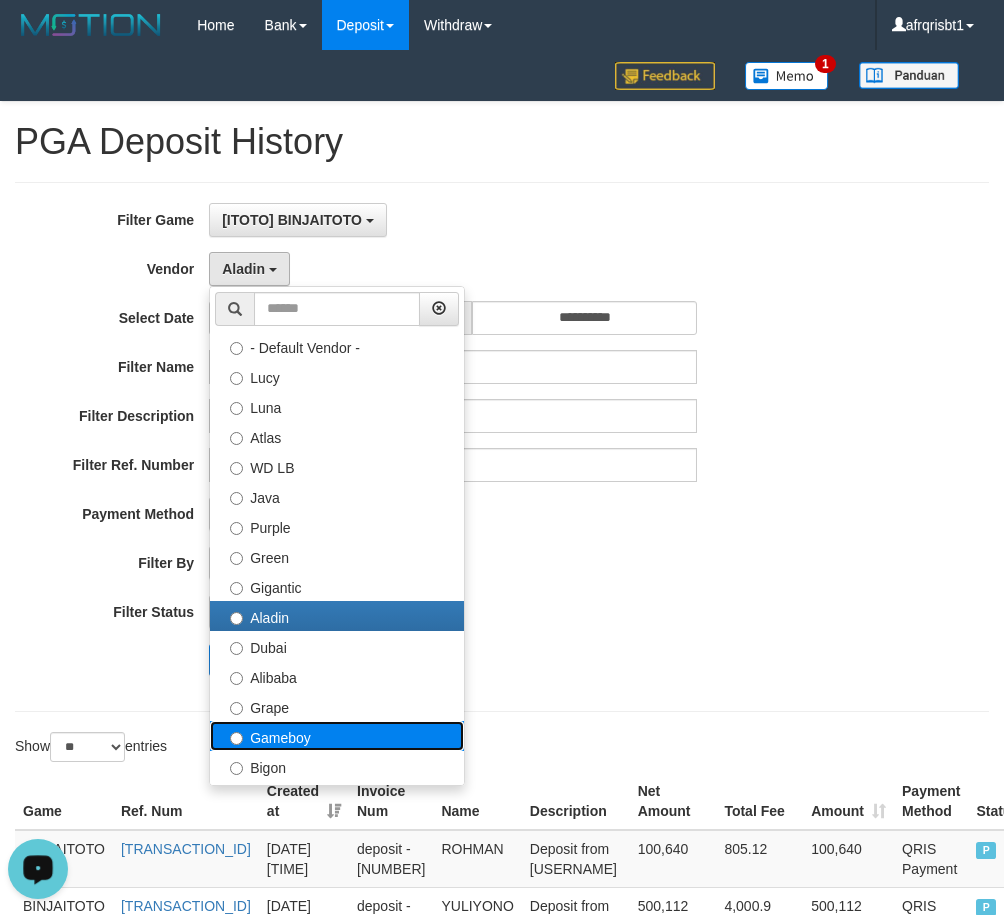 click on "Gameboy" at bounding box center [337, 736] 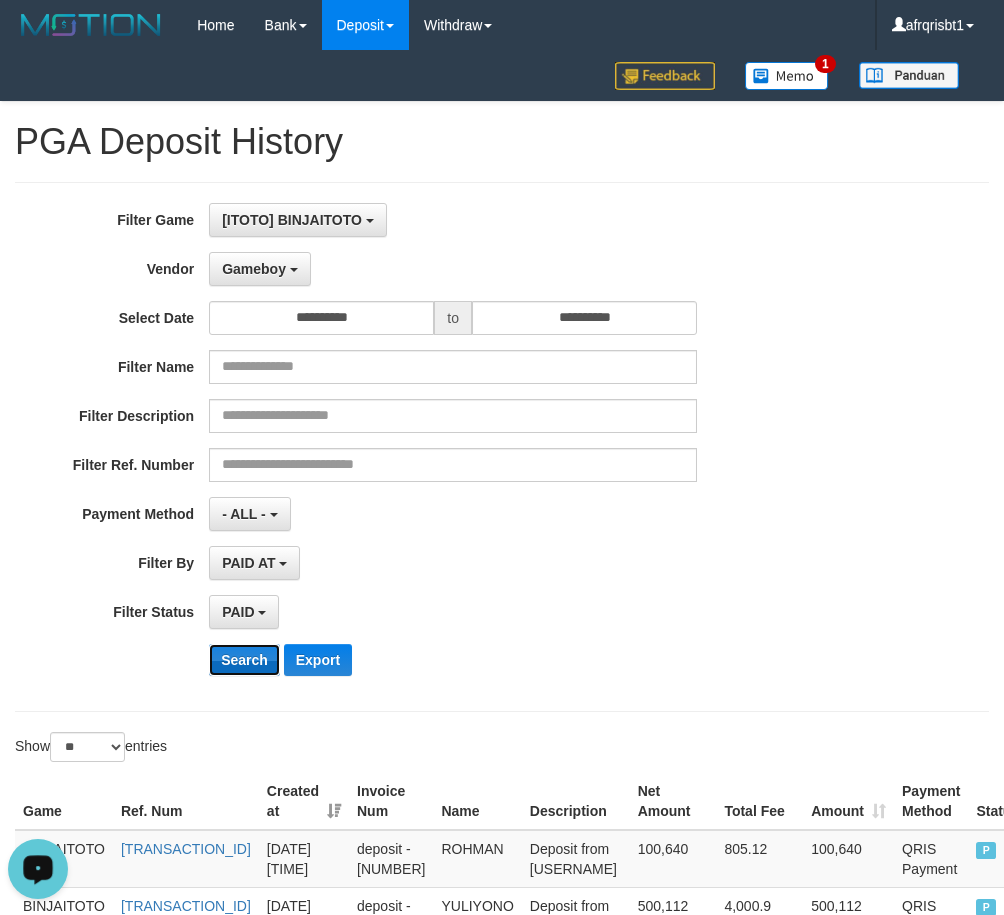 click on "Search" at bounding box center (244, 660) 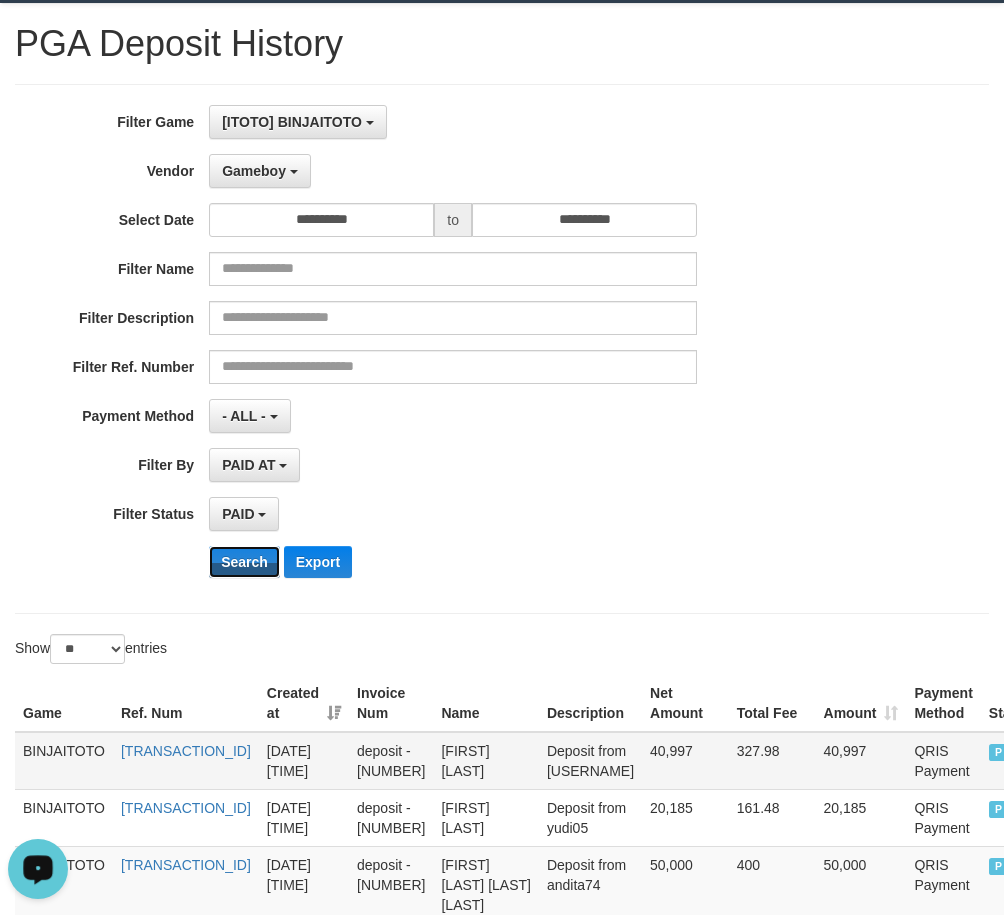 scroll, scrollTop: 300, scrollLeft: 0, axis: vertical 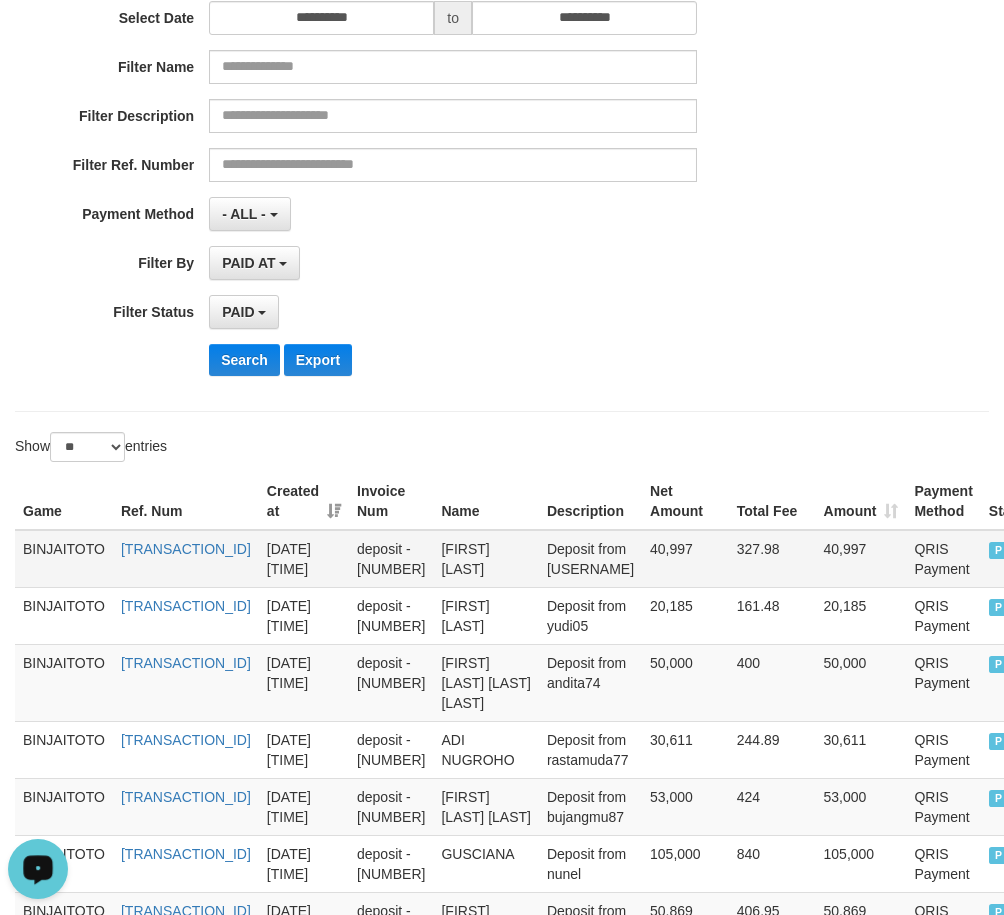 click on "[FIRST] [LAST]" at bounding box center (485, 559) 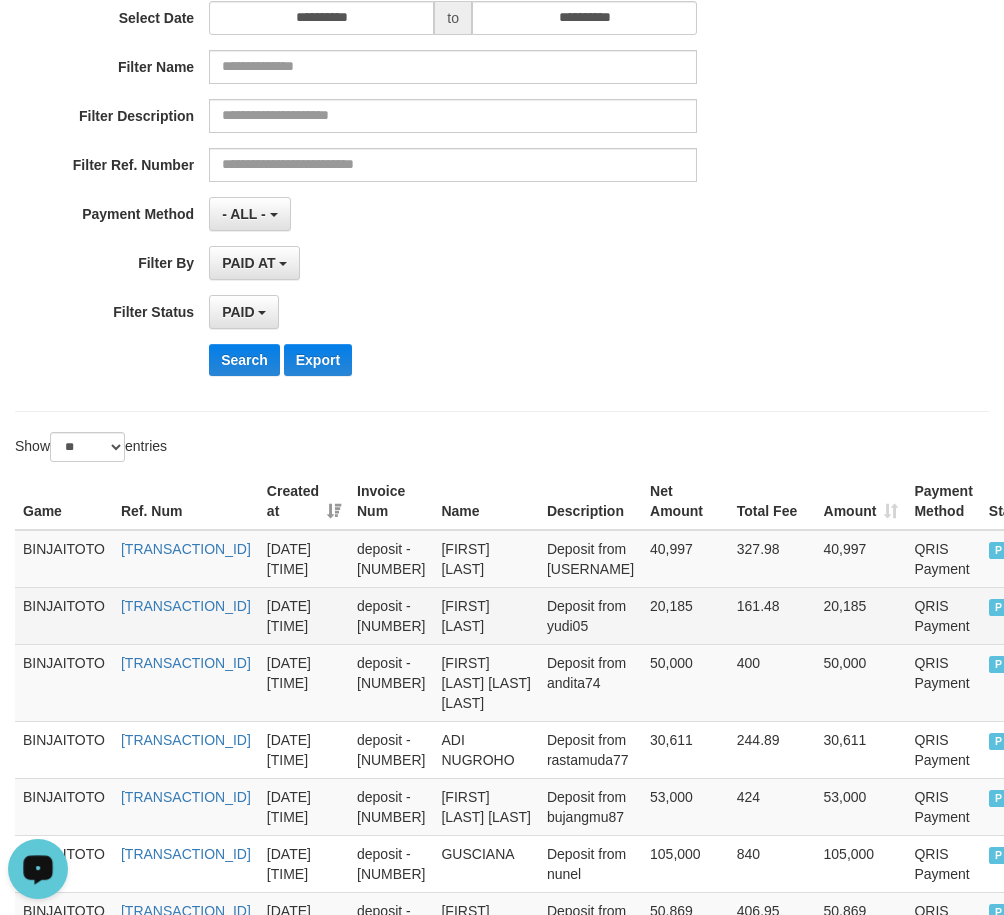 click on "[FIRST] [LAST]" at bounding box center (485, 615) 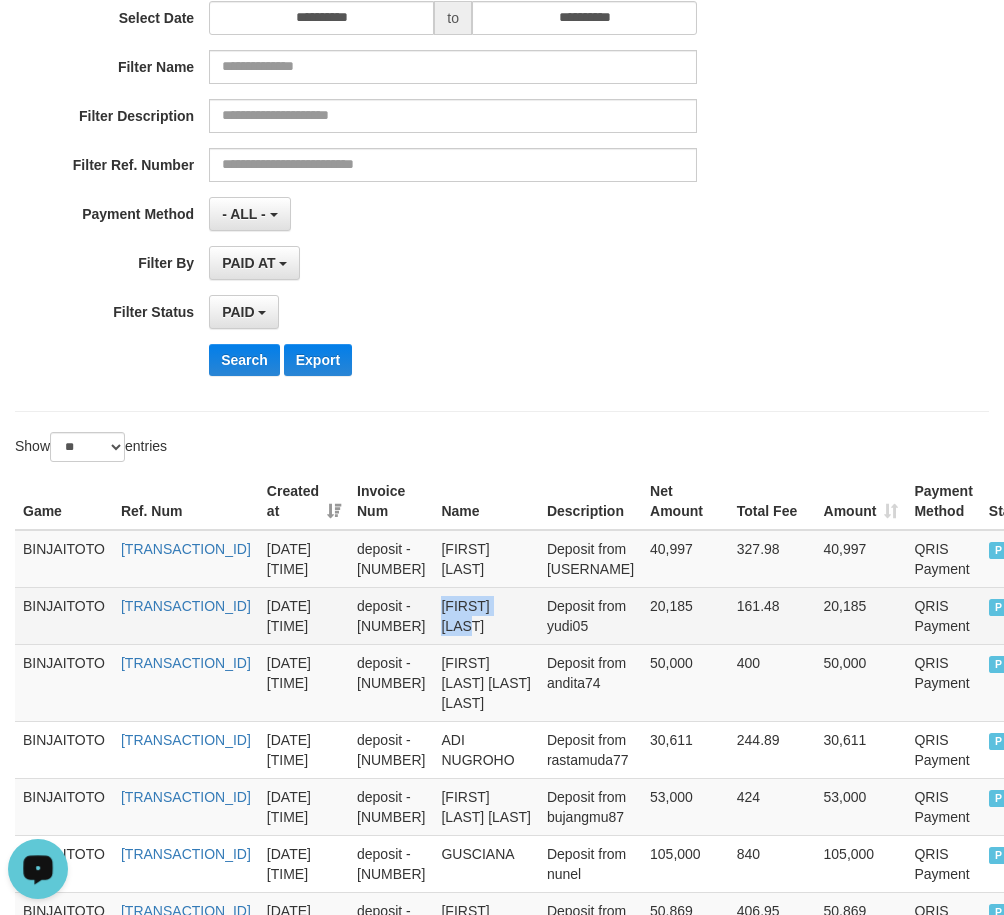 click on "[FIRST] [LAST]" at bounding box center [485, 615] 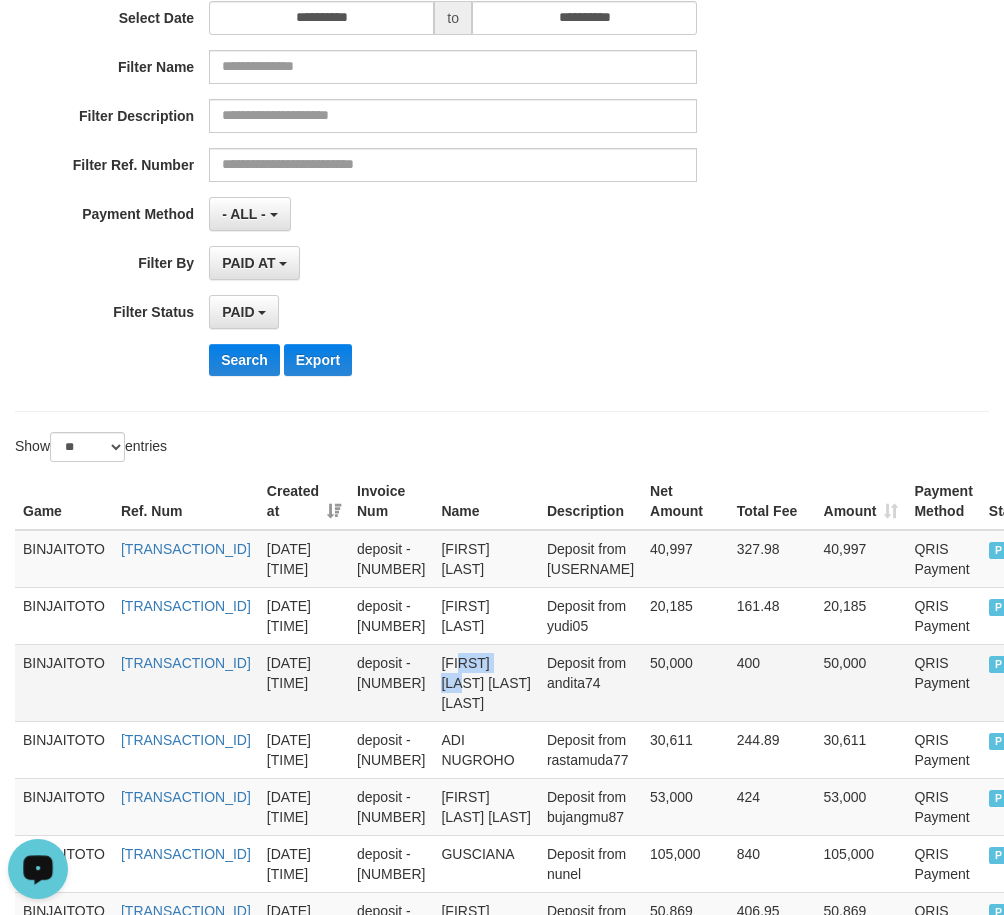 click on "[FIRST] [LAST] [LAST] [LAST]" at bounding box center (485, 682) 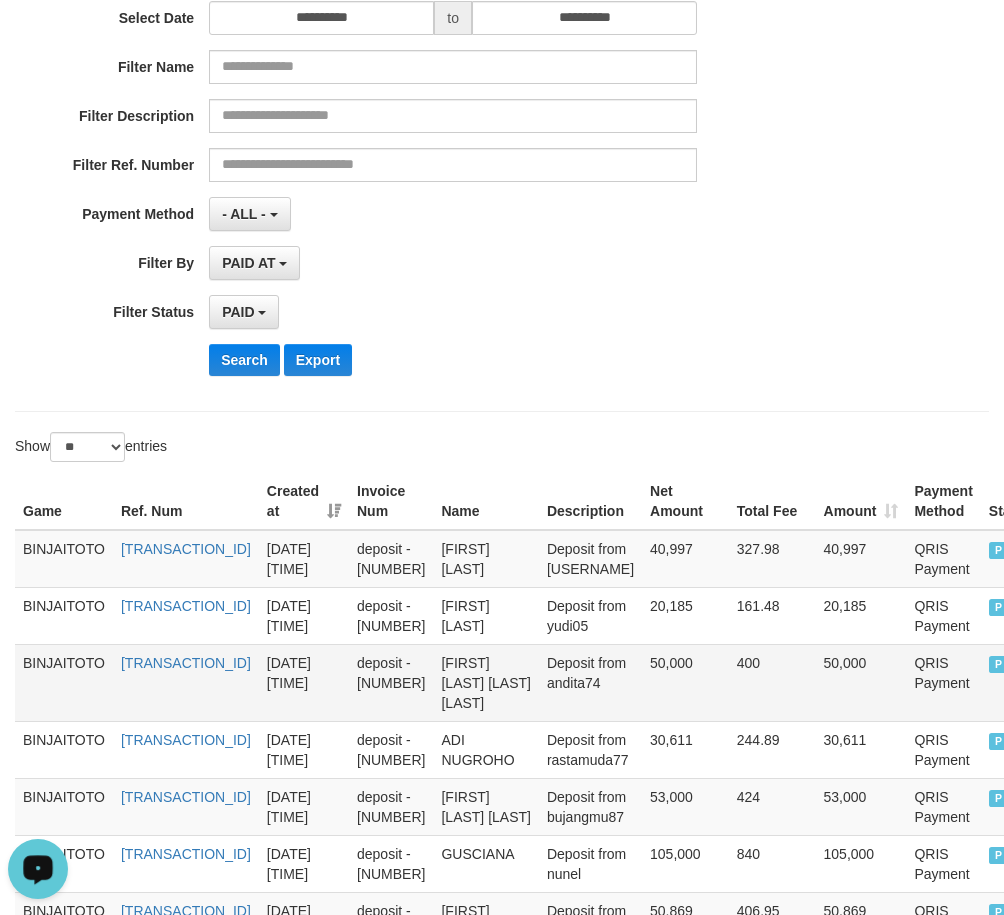 click on "[FIRST] [LAST] [LAST] [LAST]" at bounding box center [485, 682] 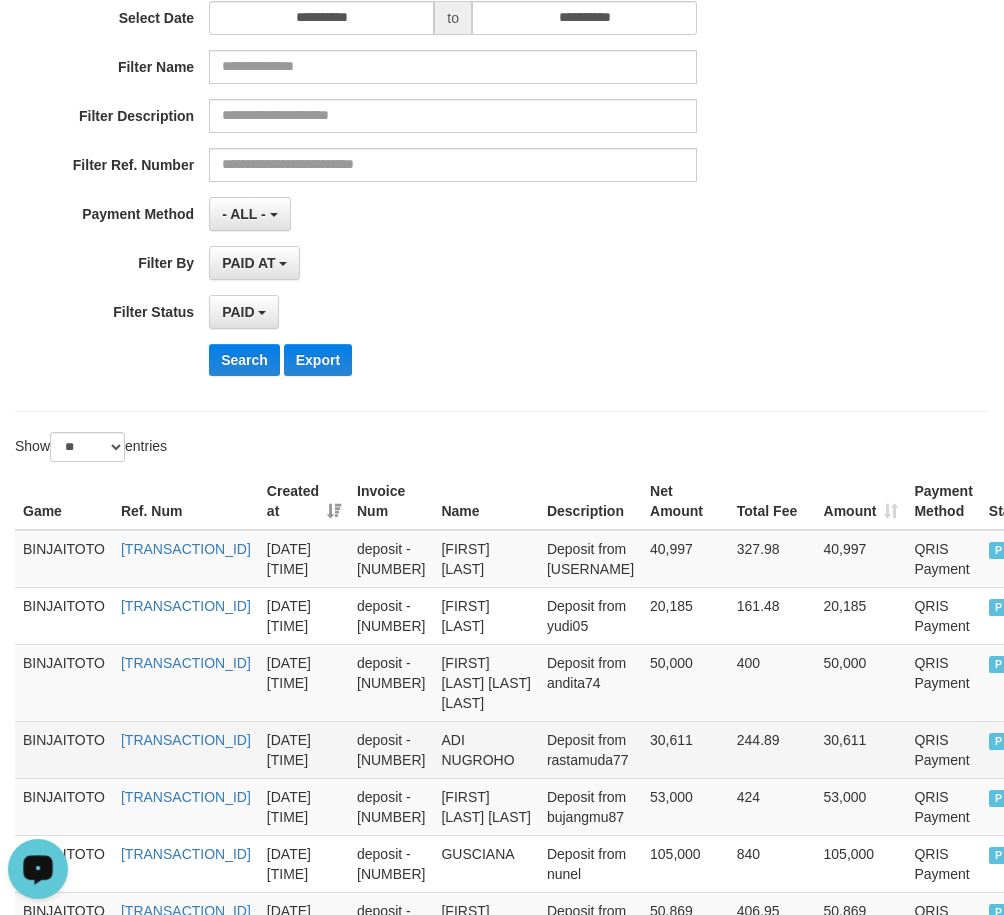 click on "ADI NUGROHO" at bounding box center (485, 749) 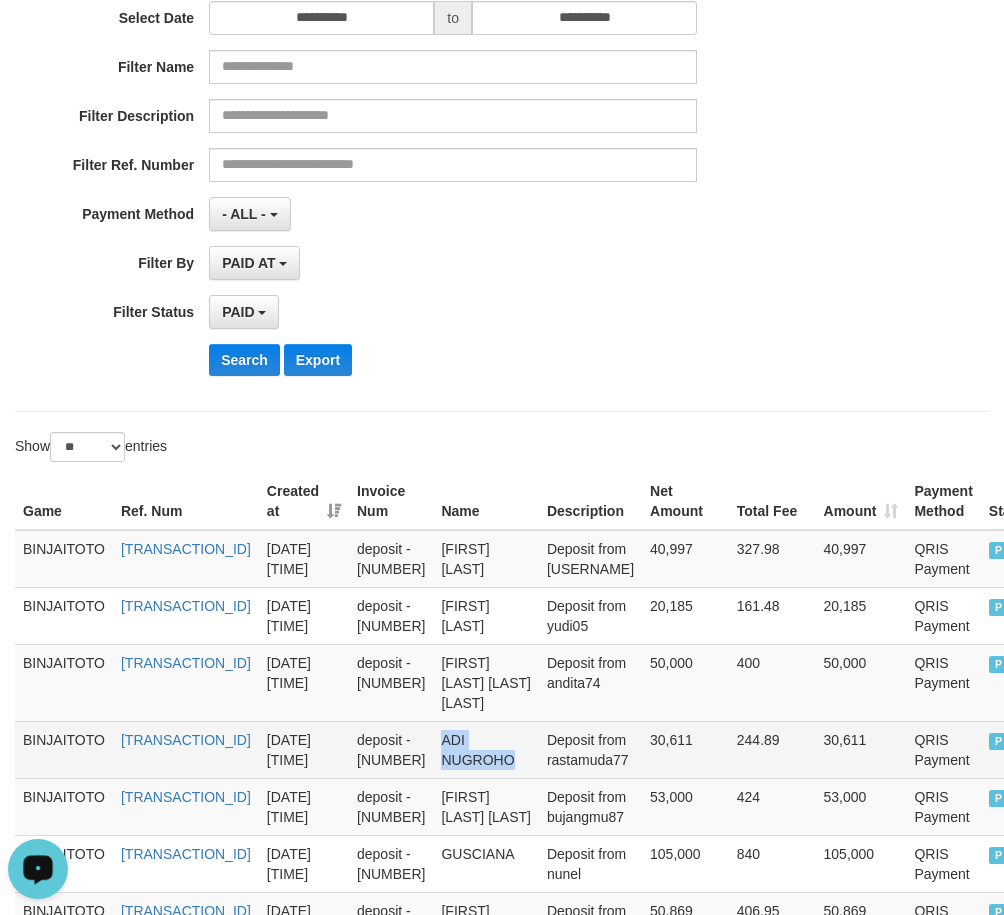 drag, startPoint x: 578, startPoint y: 778, endPoint x: 605, endPoint y: 796, distance: 32.449963 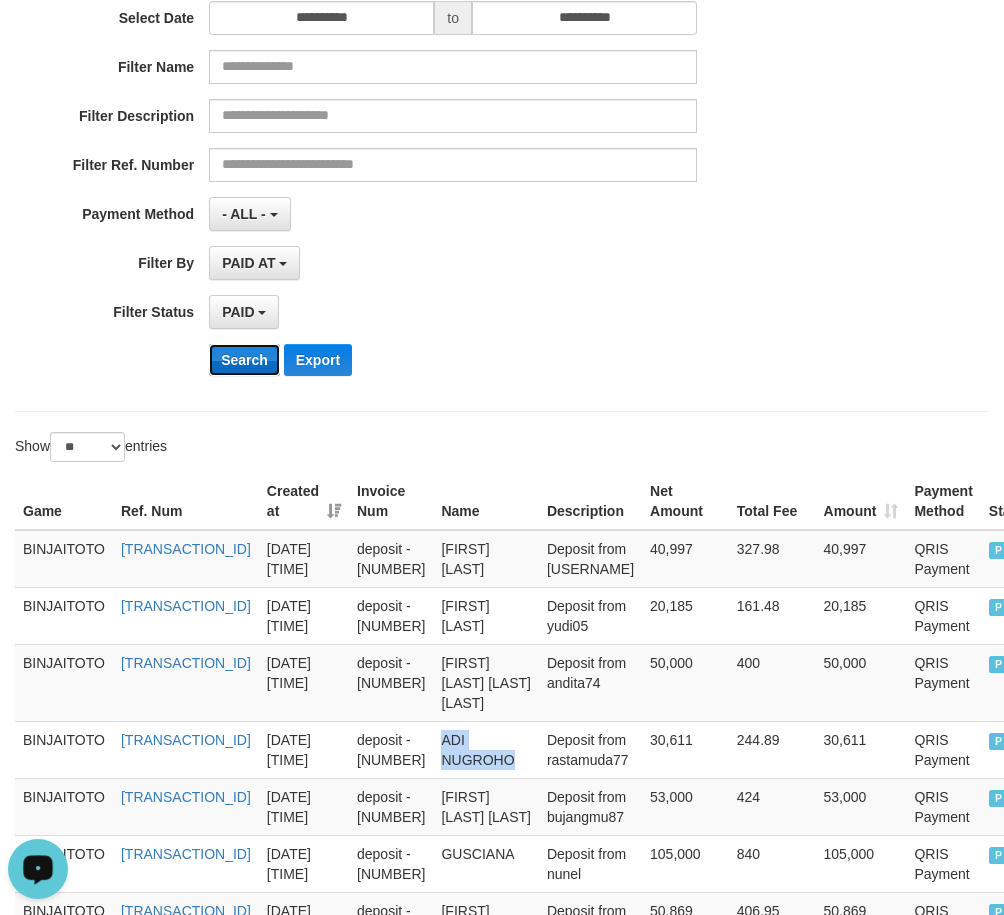 click on "Search" at bounding box center (244, 360) 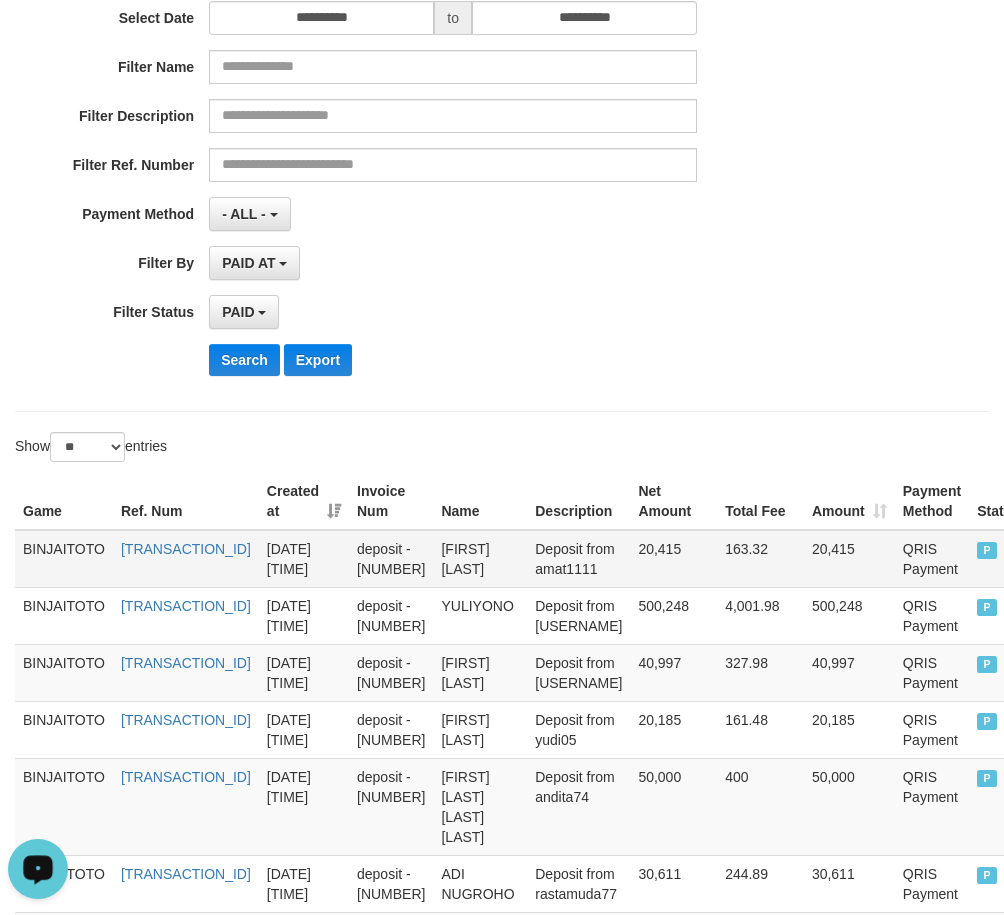 click on "[FIRST] [LAST]" at bounding box center (480, 559) 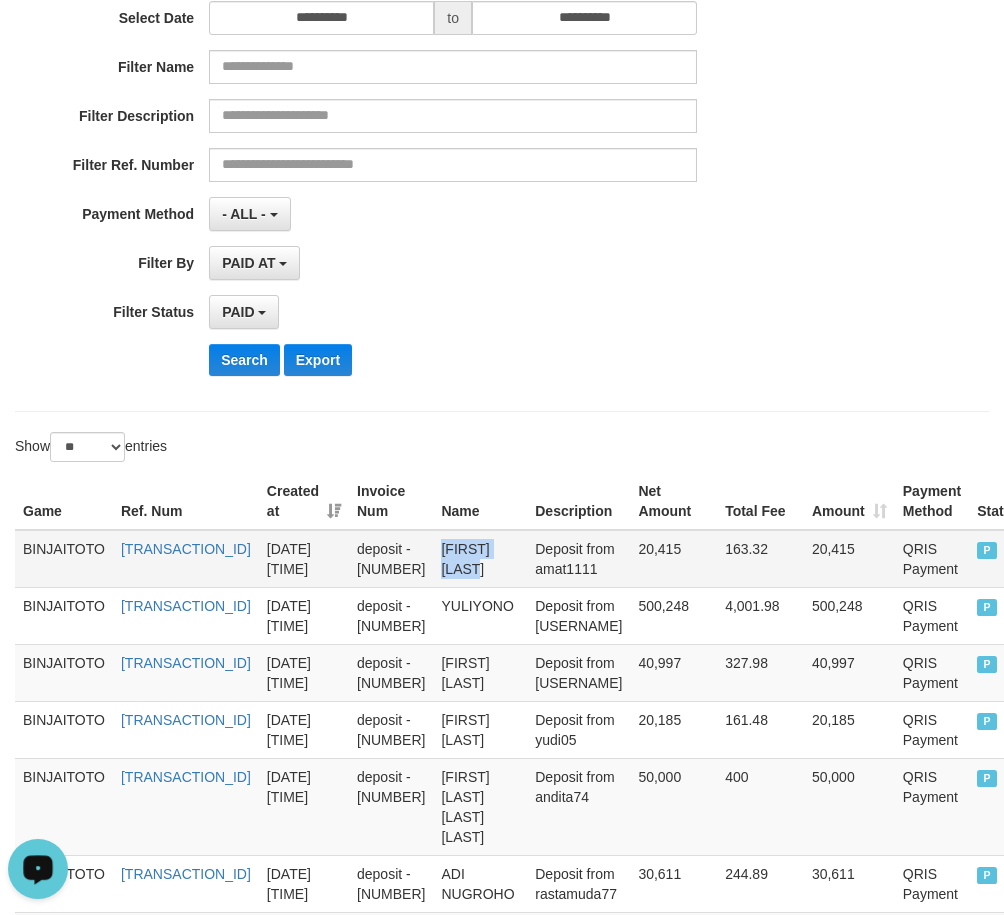 drag, startPoint x: 599, startPoint y: 551, endPoint x: 614, endPoint y: 565, distance: 20.518284 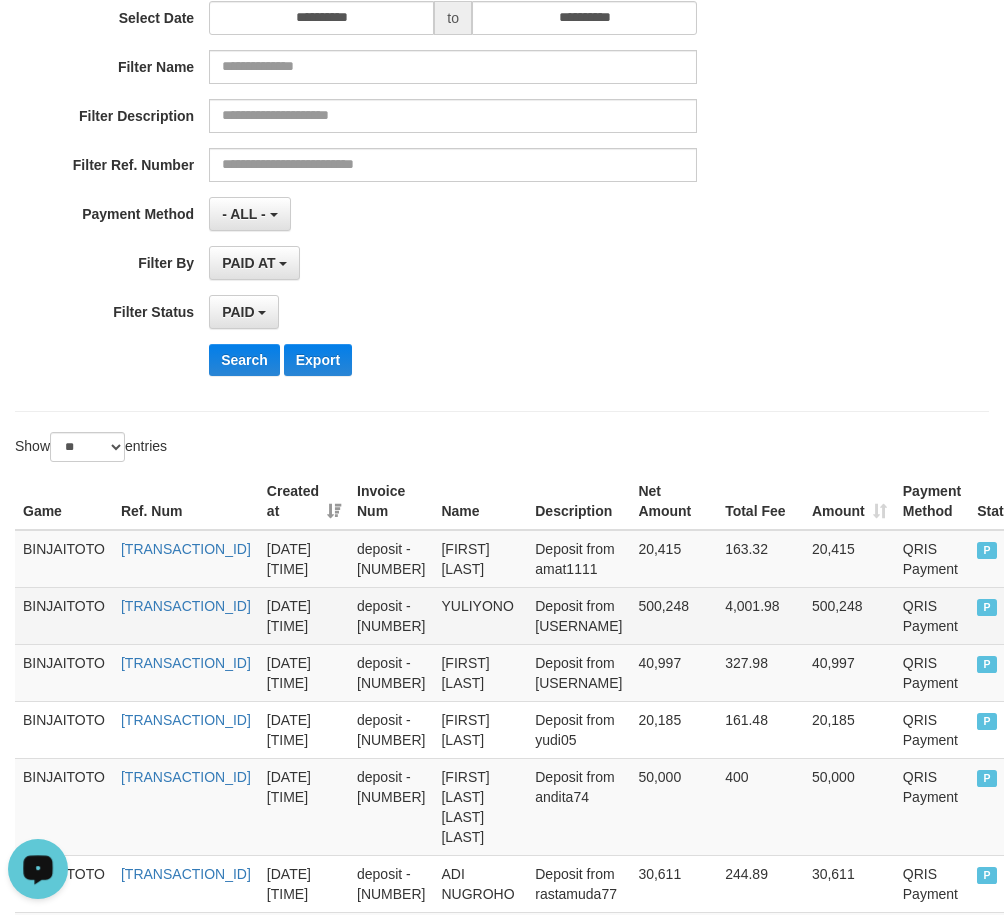 click on "YULIYONO" at bounding box center [480, 615] 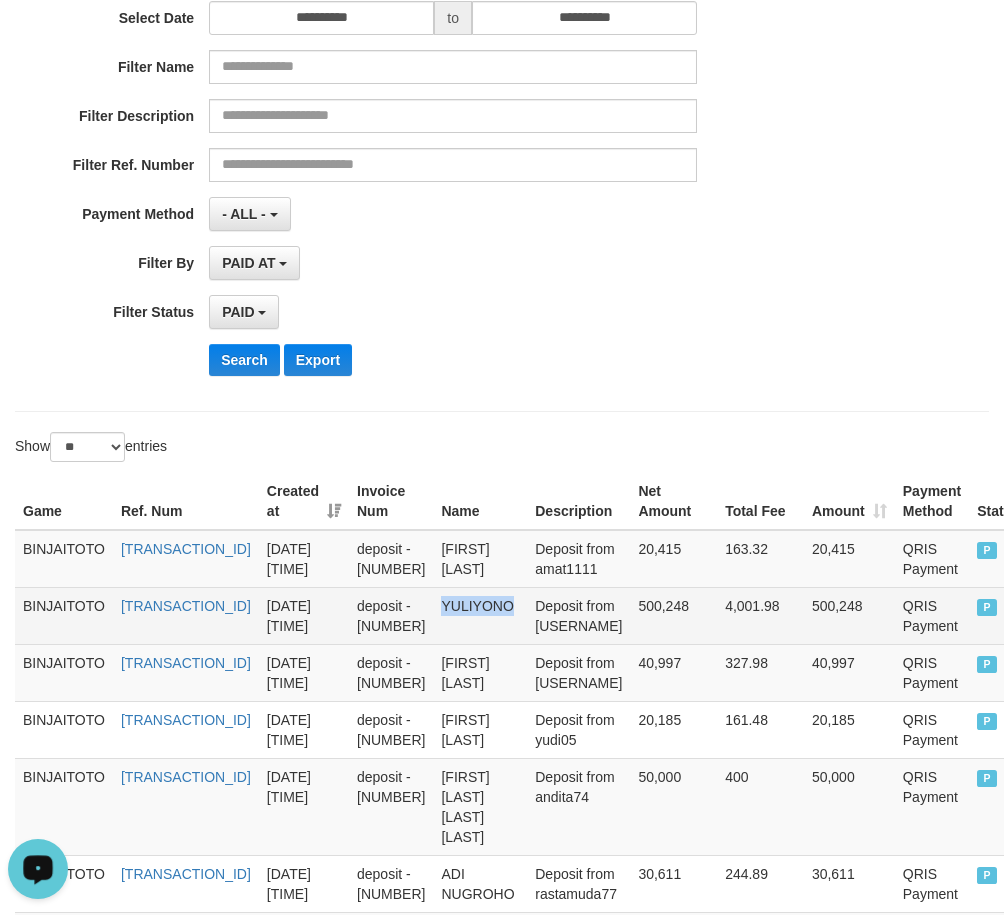 click on "YULIYONO" at bounding box center (480, 615) 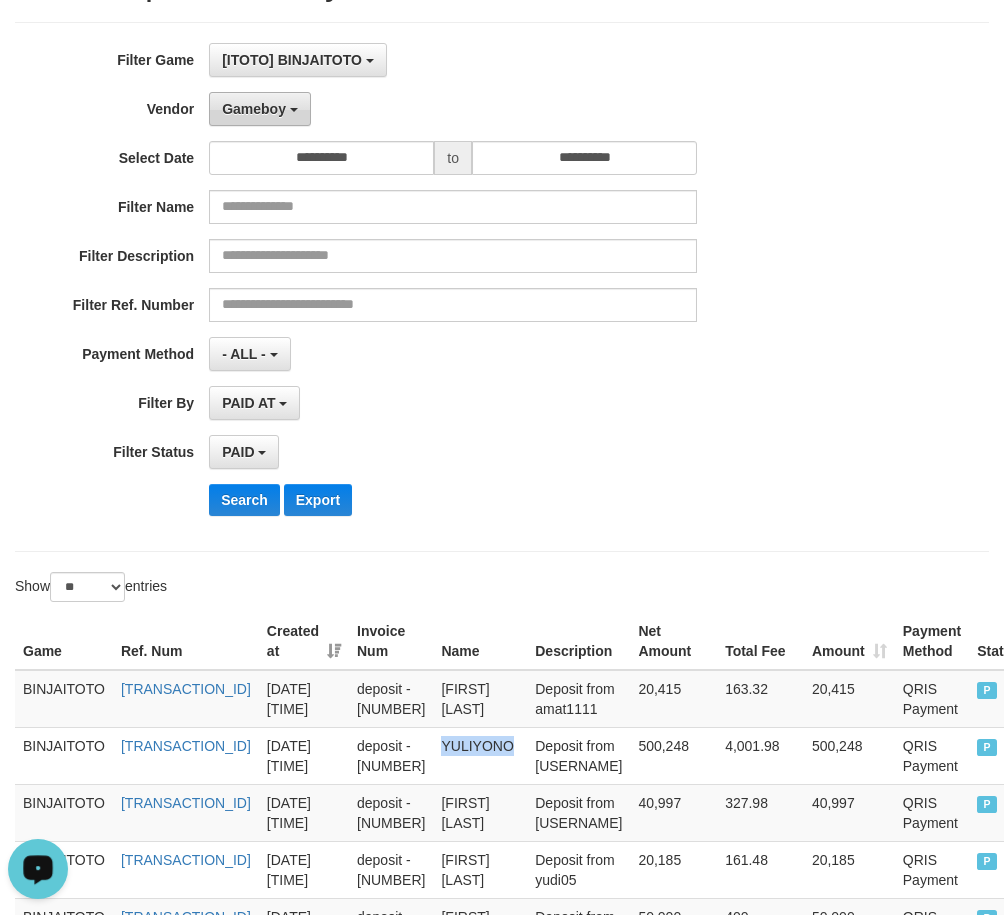 scroll, scrollTop: 100, scrollLeft: 0, axis: vertical 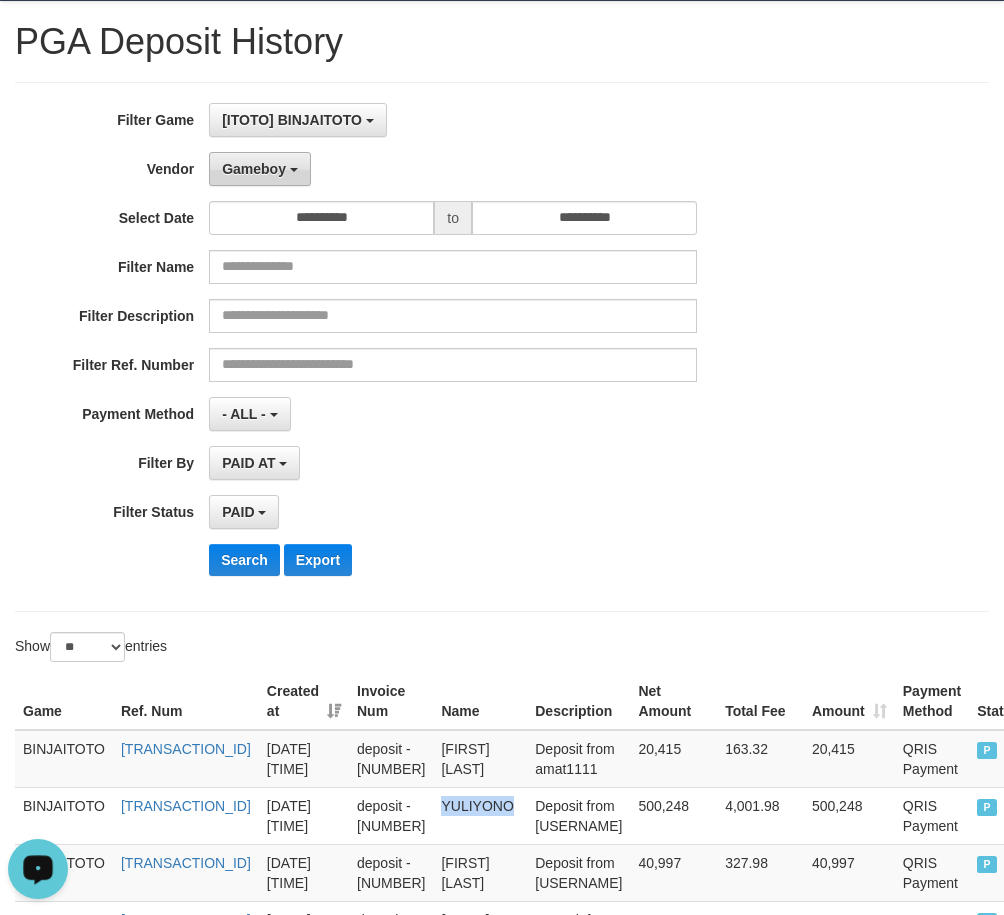click on "Gameboy" at bounding box center [260, 169] 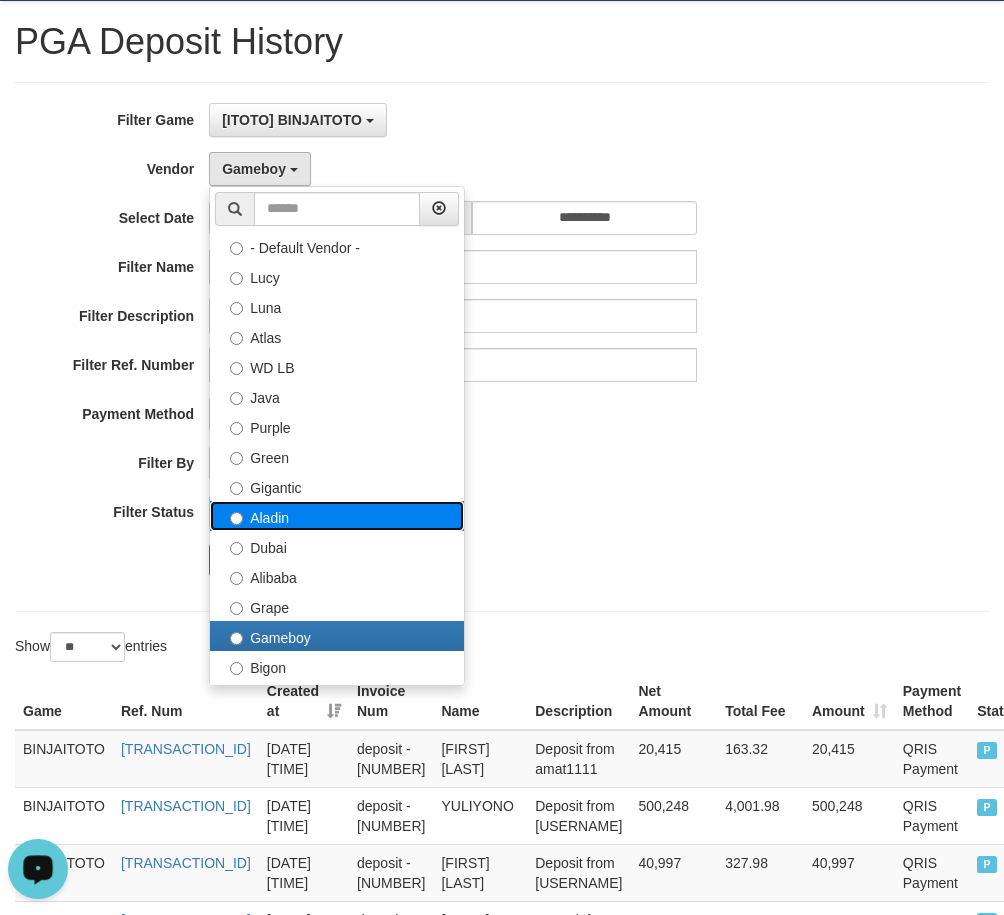click on "Aladin" at bounding box center (337, 516) 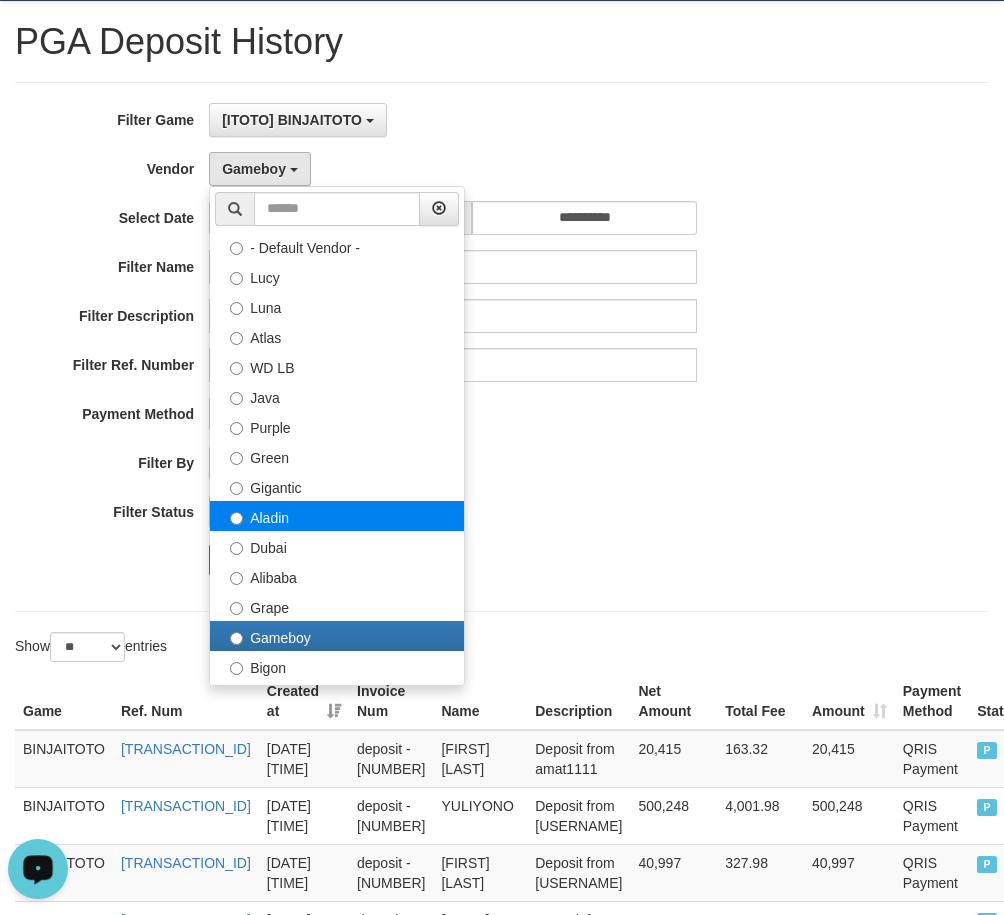 select on "**********" 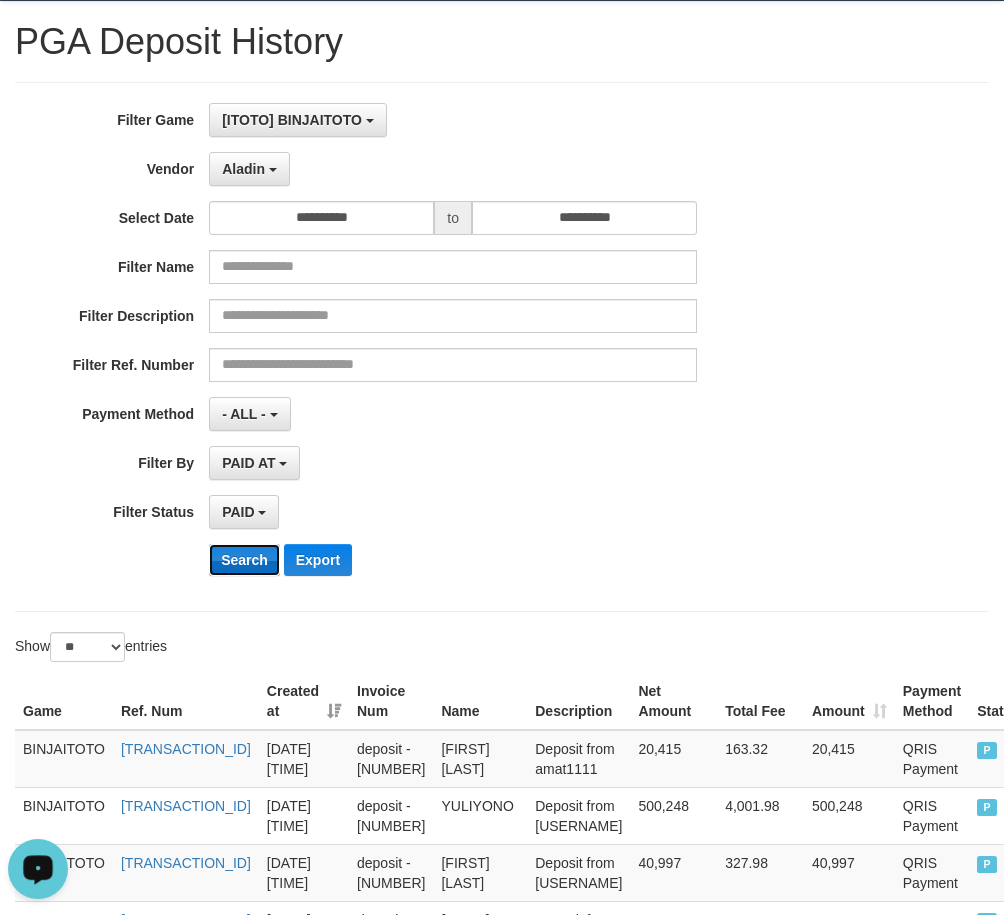 click on "Search" at bounding box center [244, 560] 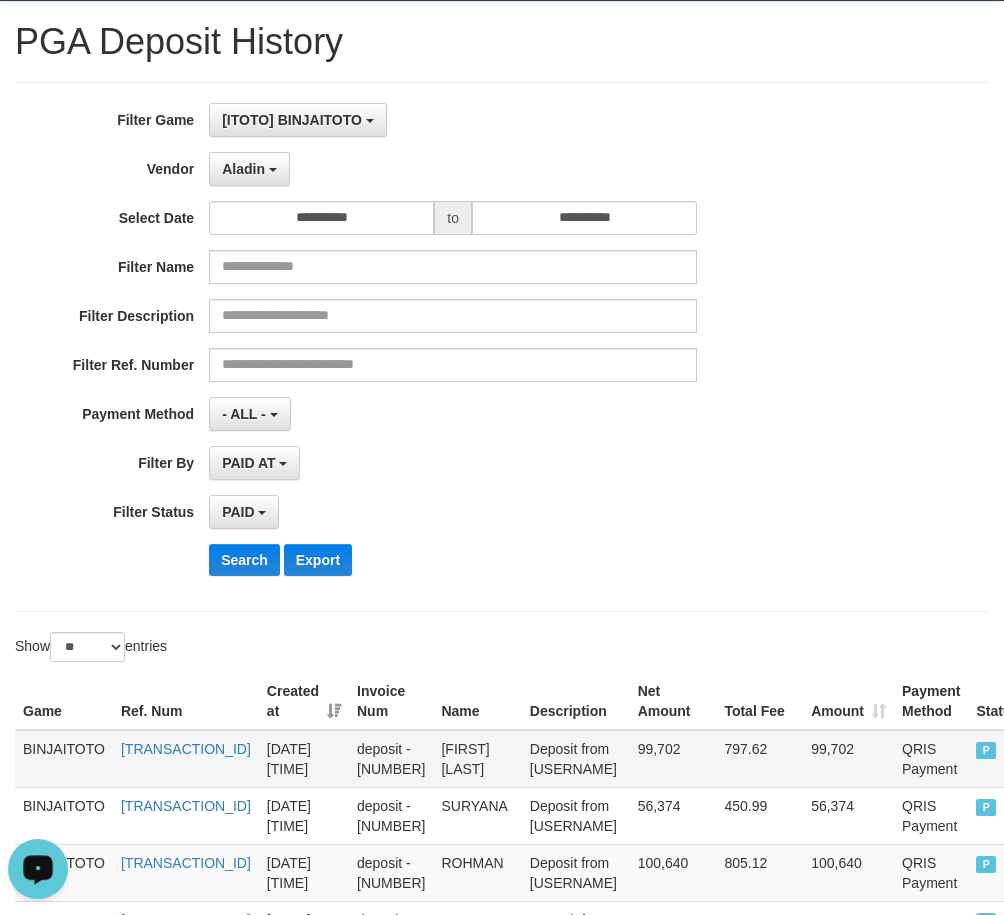 click on "[FIRST] [LAST]" at bounding box center [477, 759] 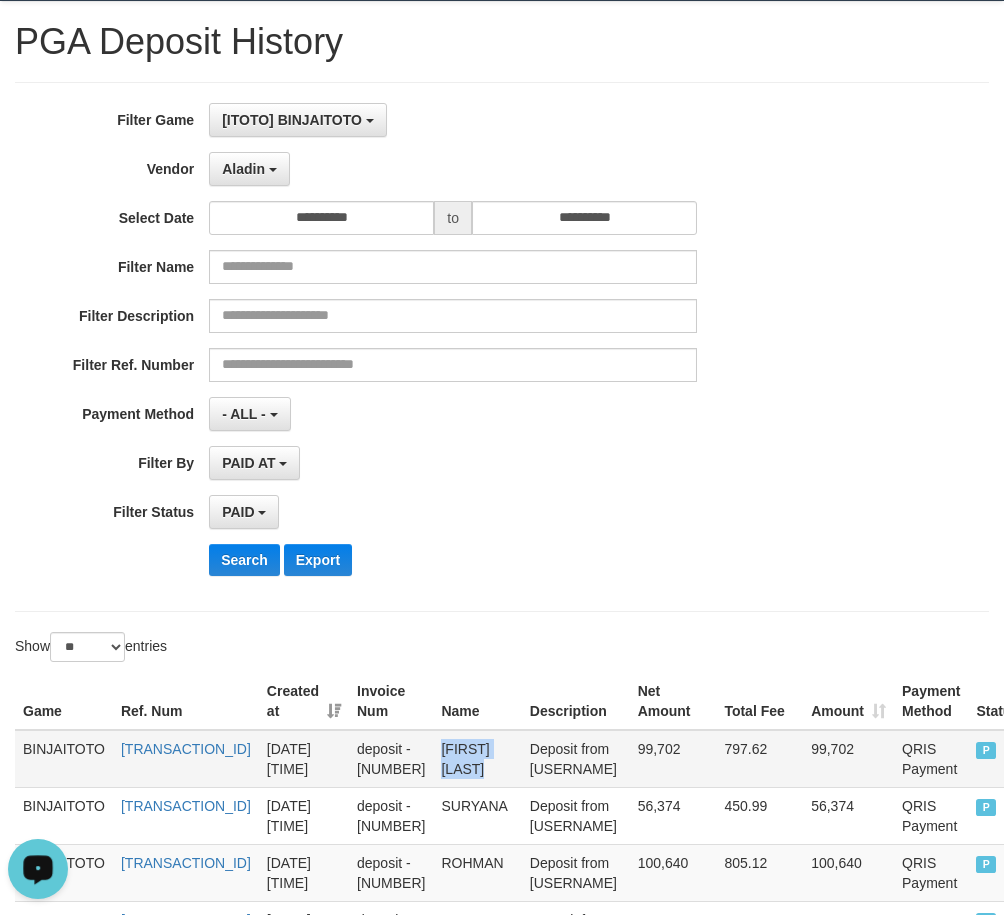 drag, startPoint x: 587, startPoint y: 756, endPoint x: 597, endPoint y: 768, distance: 15.6205 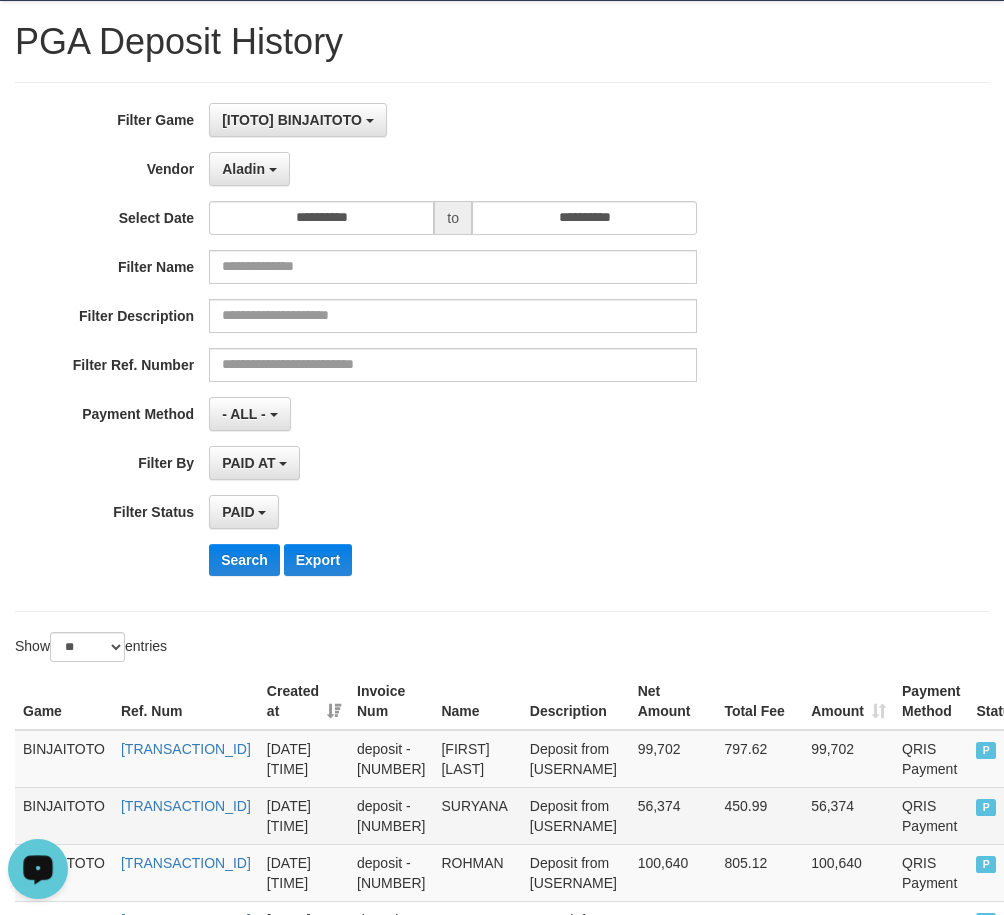click on "SURYANA" at bounding box center [477, 815] 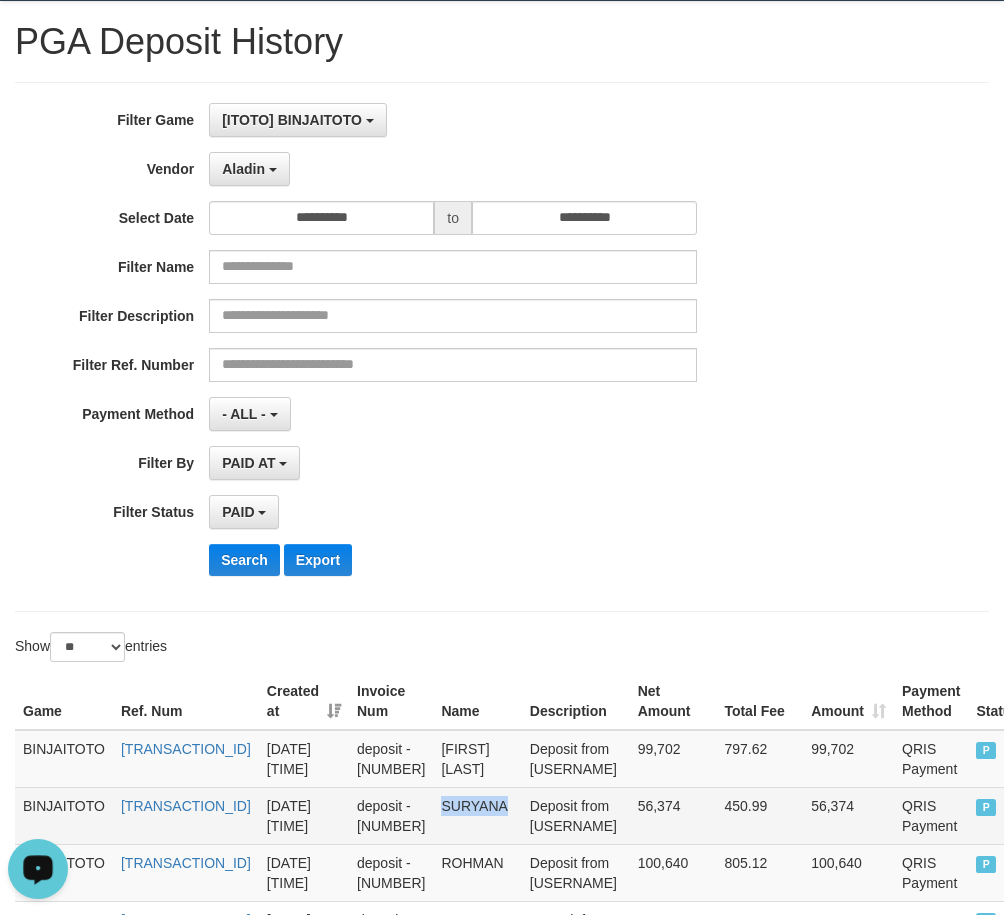 click on "SURYANA" at bounding box center [477, 815] 